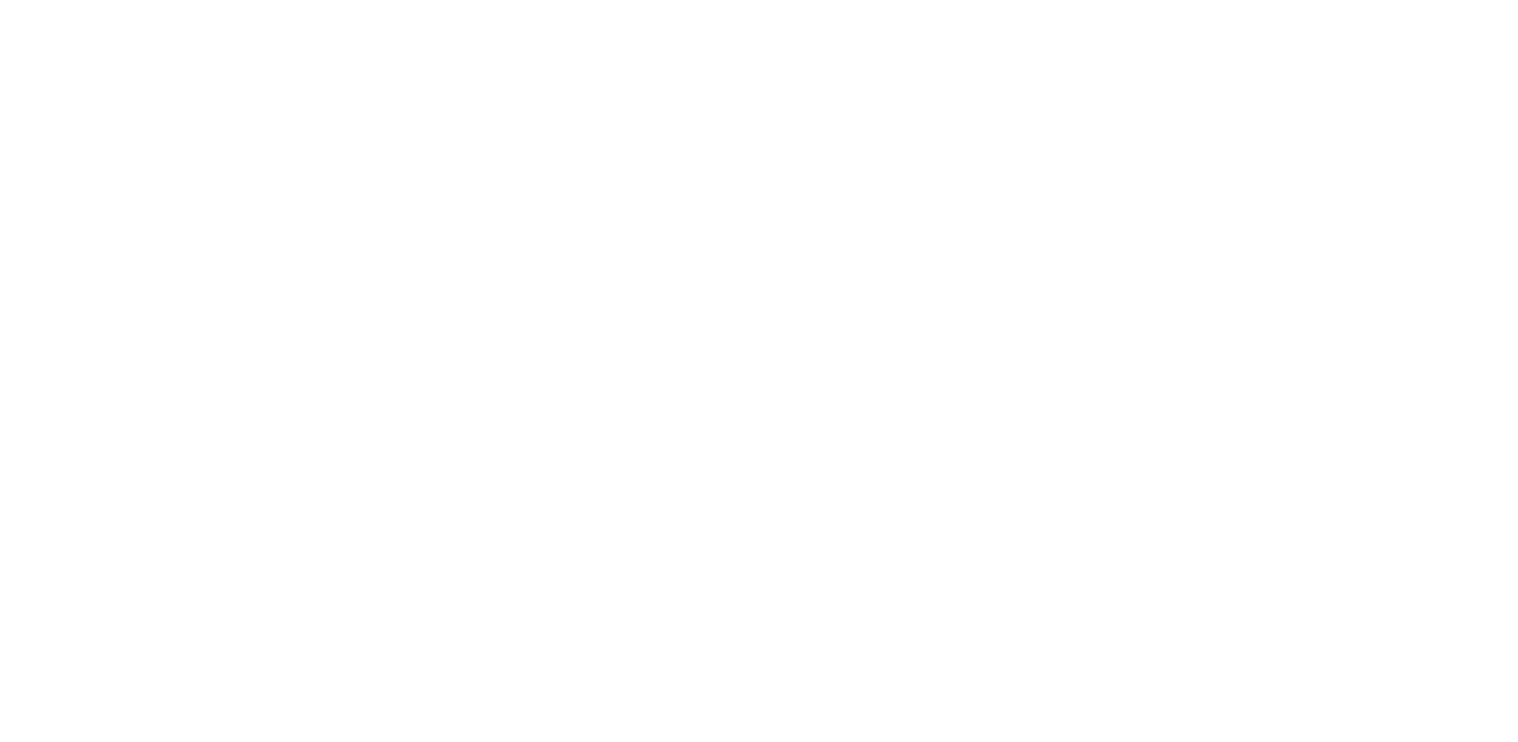 scroll, scrollTop: 0, scrollLeft: 0, axis: both 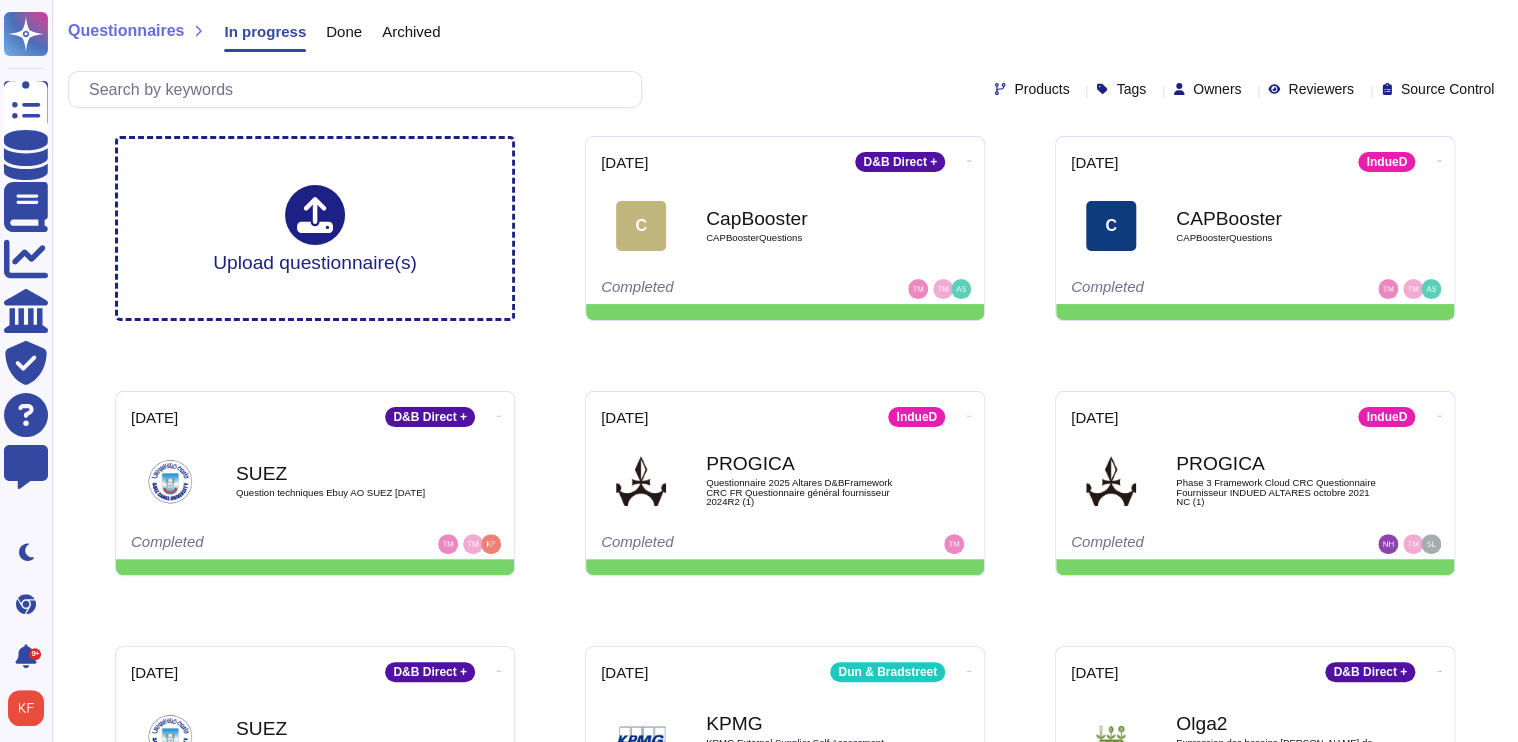 click on "Done" at bounding box center (344, 31) 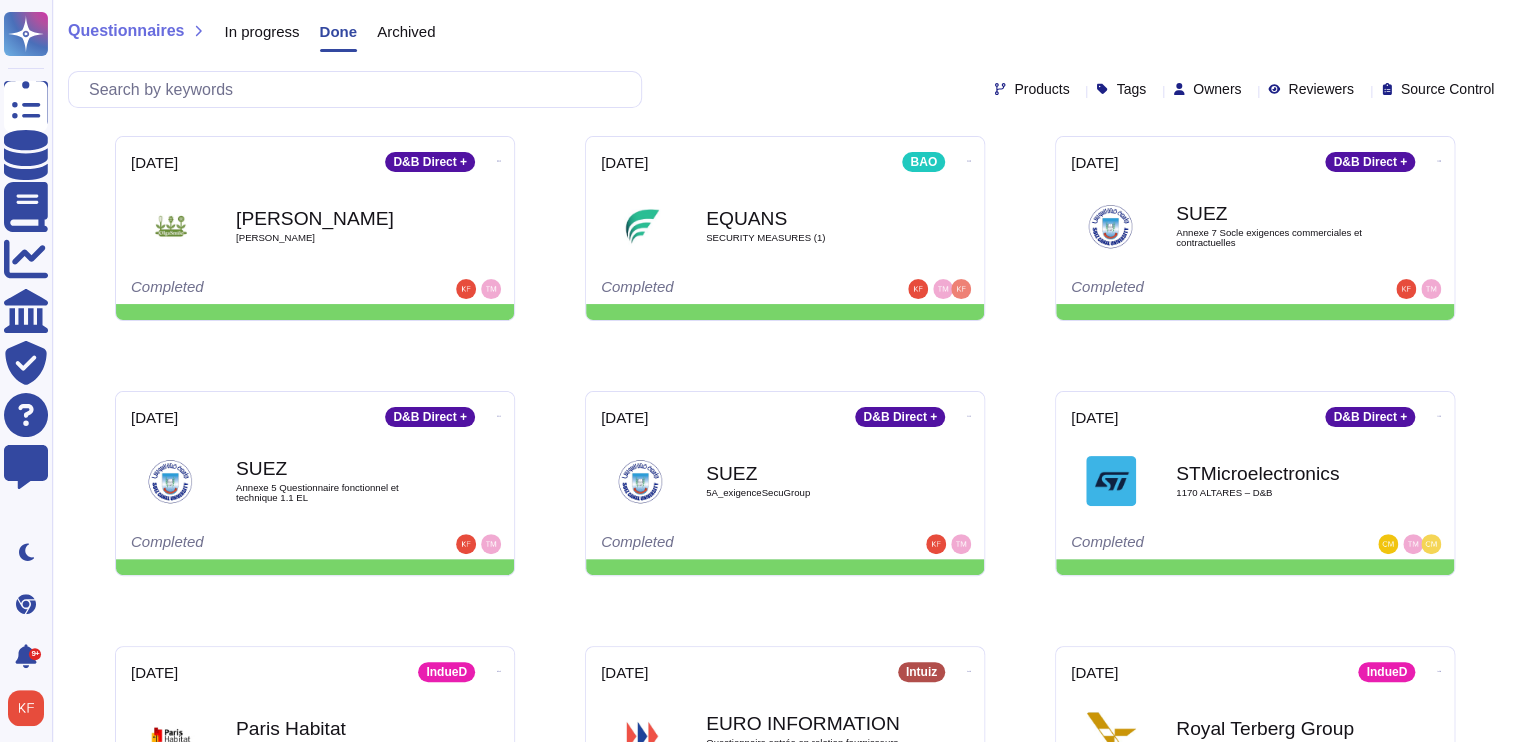 click on "Done" at bounding box center (339, 31) 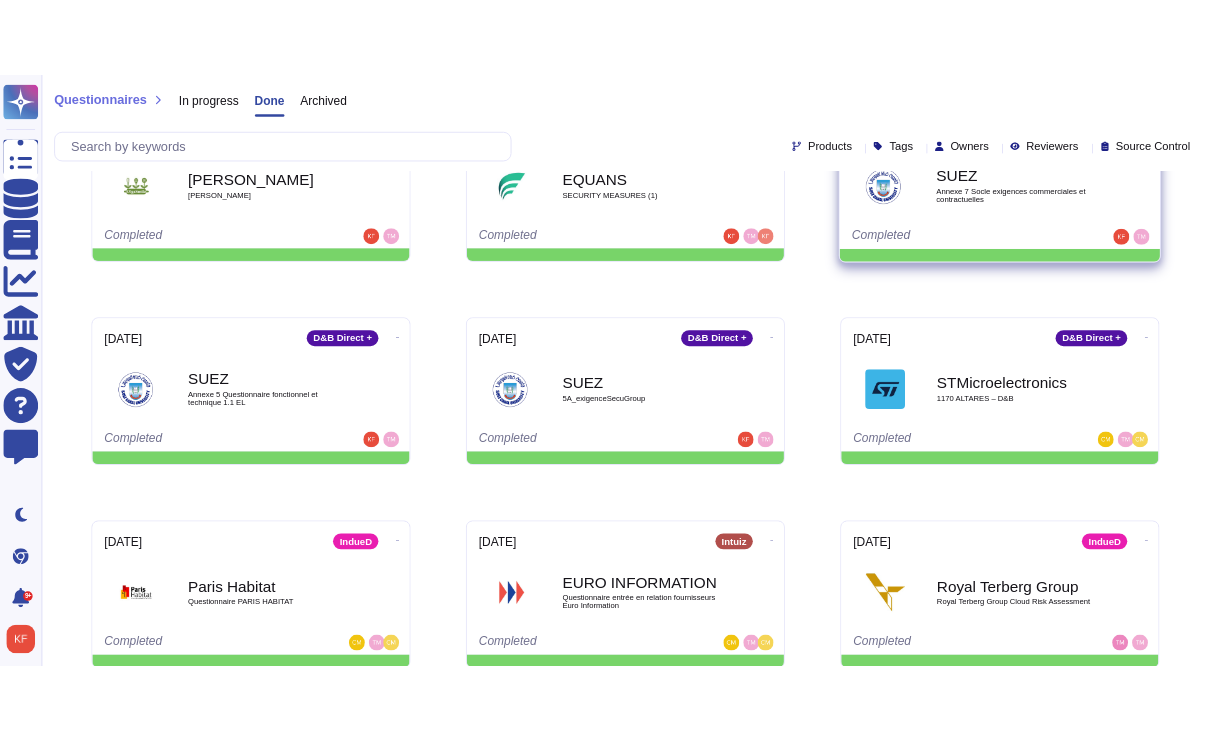 scroll, scrollTop: 0, scrollLeft: 0, axis: both 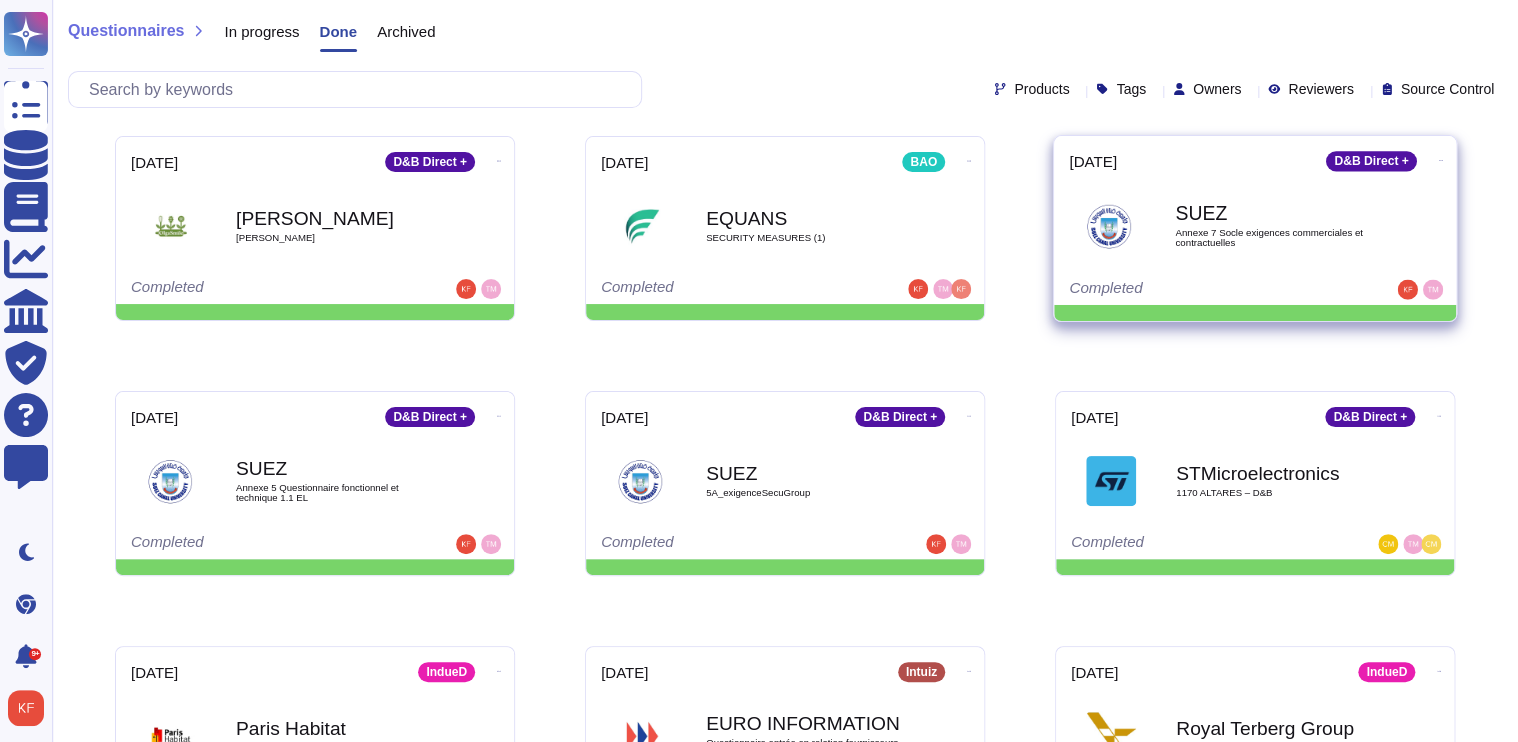 click 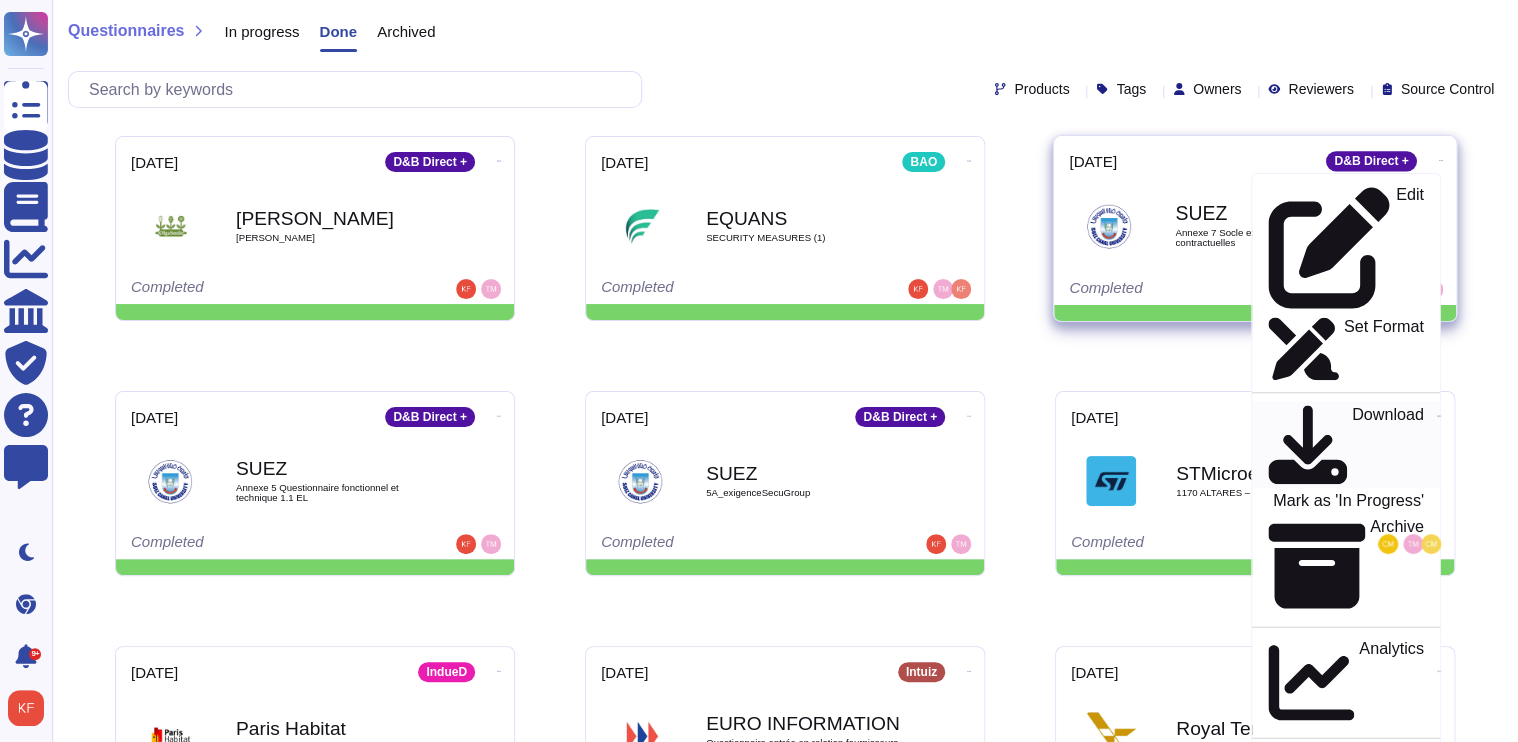 click on "Download" at bounding box center (1388, 445) 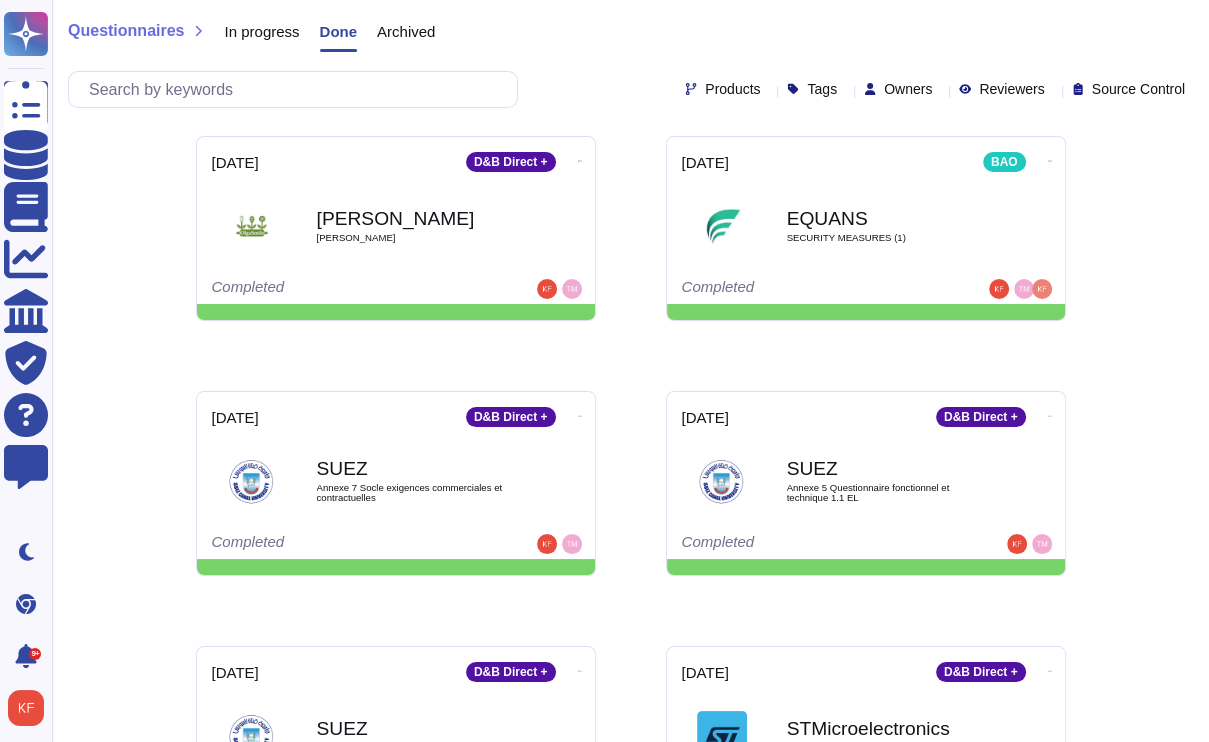 click on "Done" at bounding box center (339, 31) 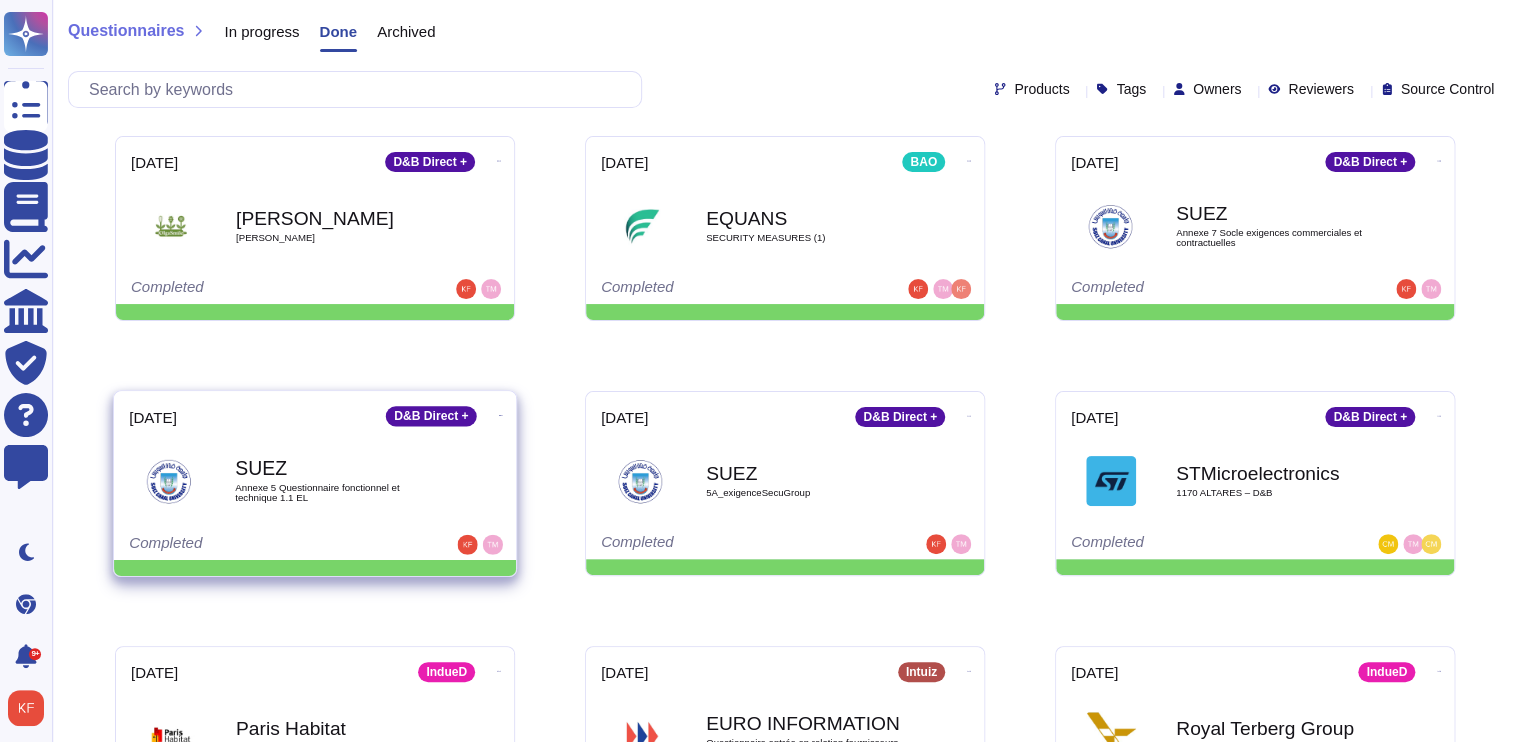 click 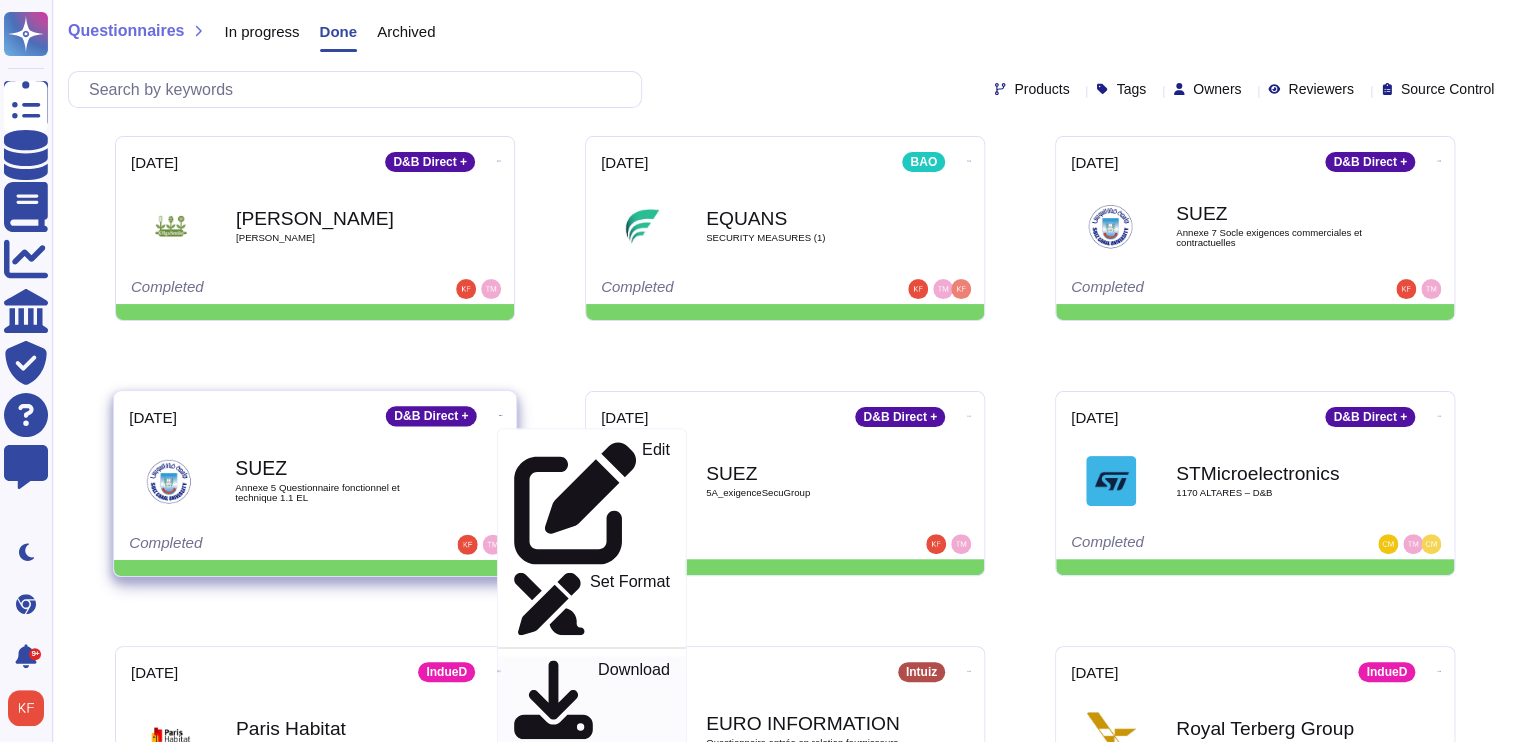 click on "Download" at bounding box center [634, 700] 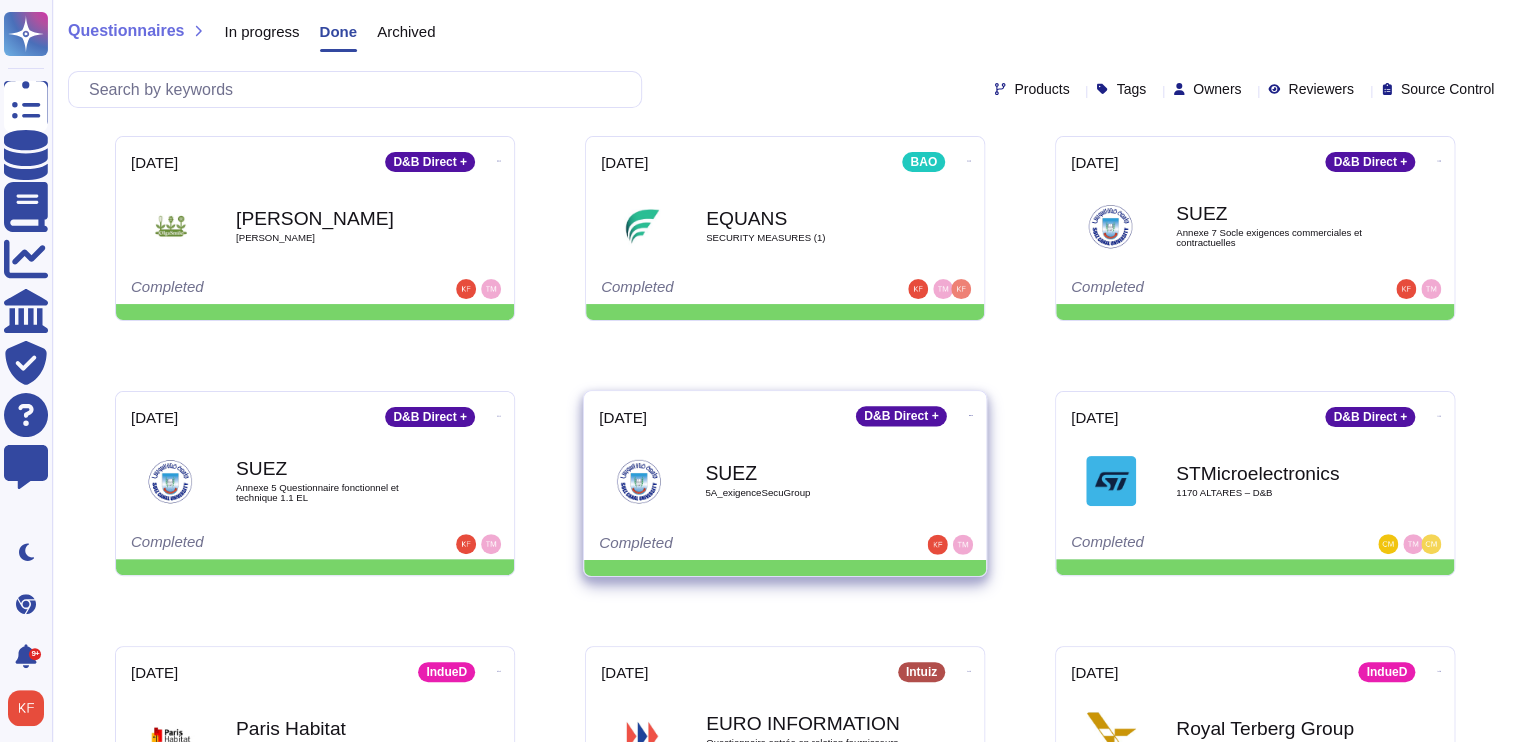 click 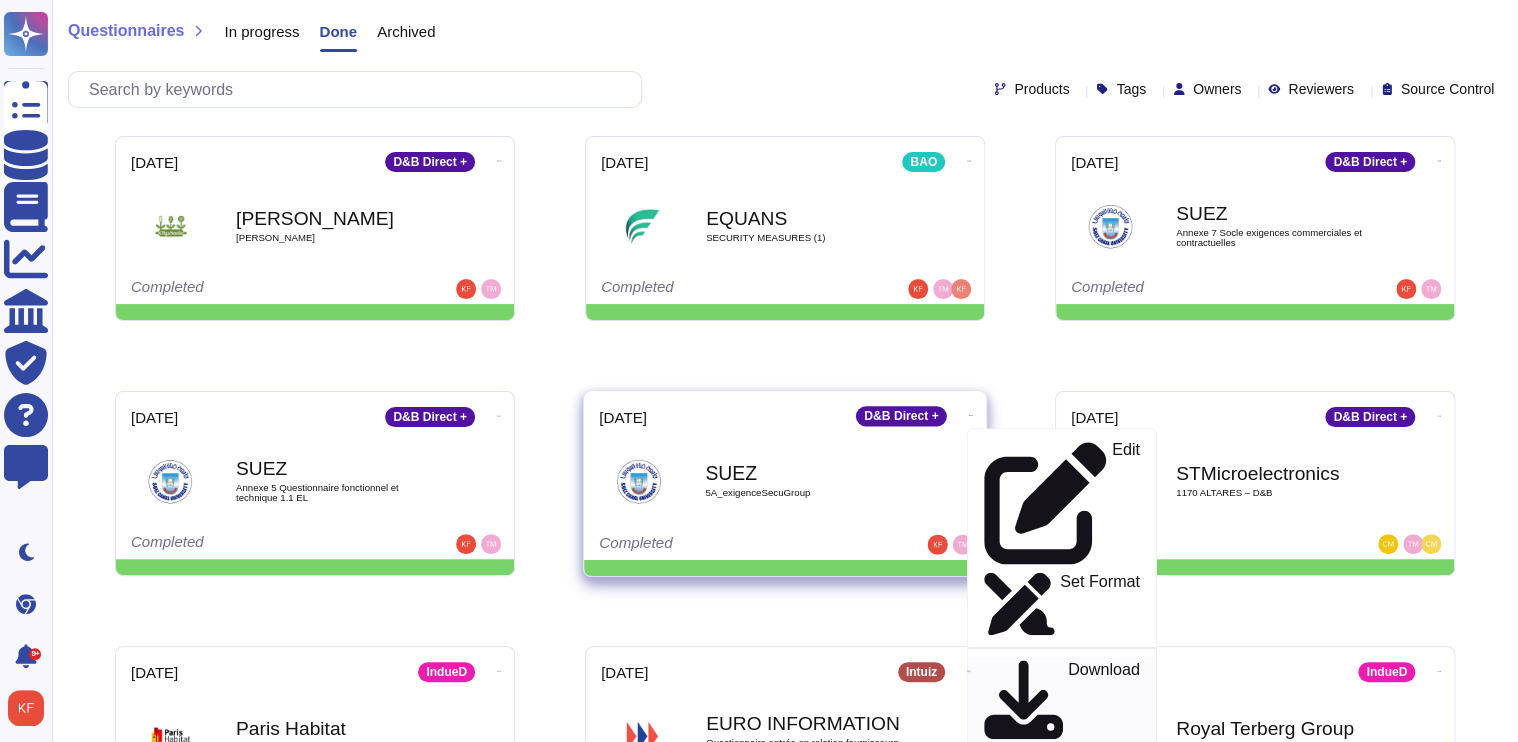 click on "Download" at bounding box center [1104, 700] 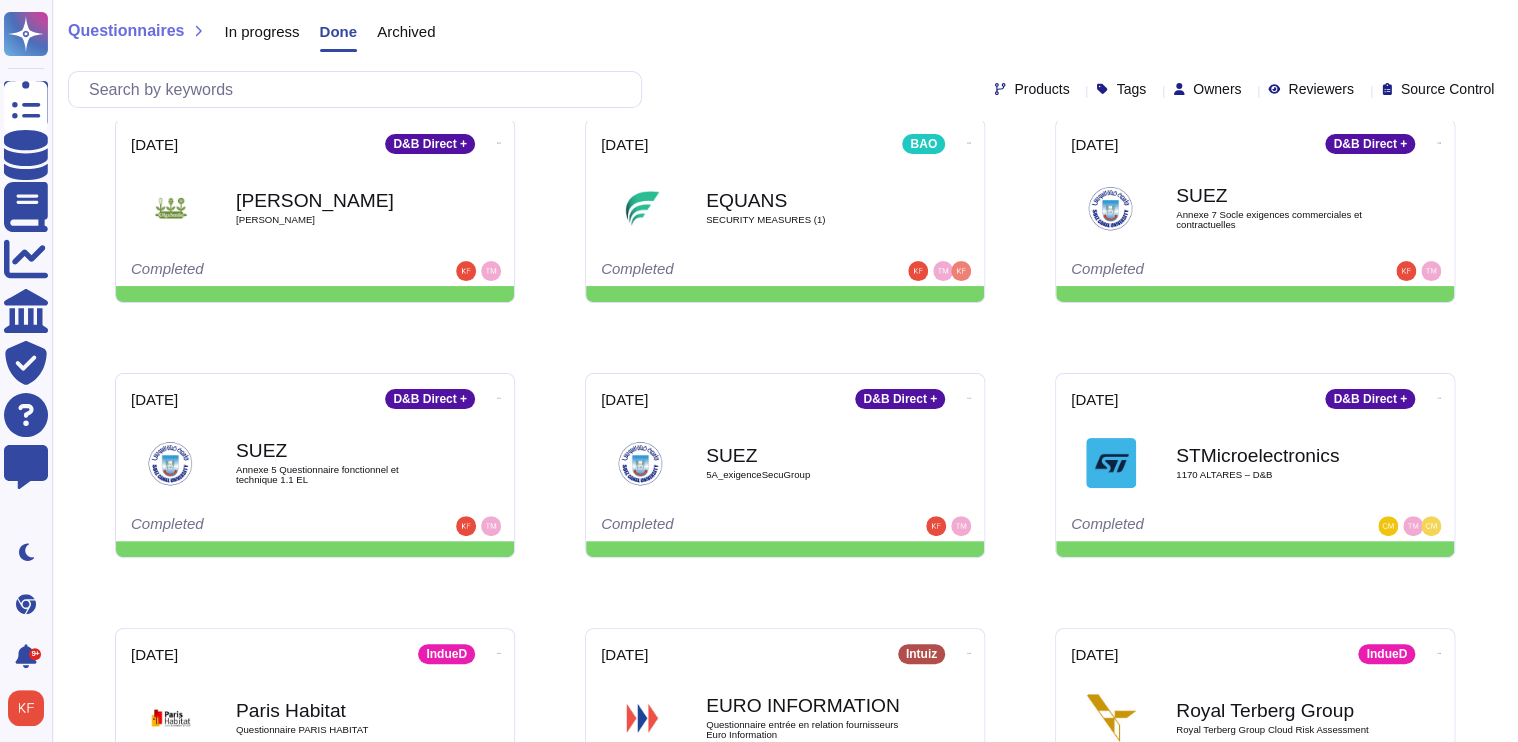 scroll, scrollTop: 0, scrollLeft: 0, axis: both 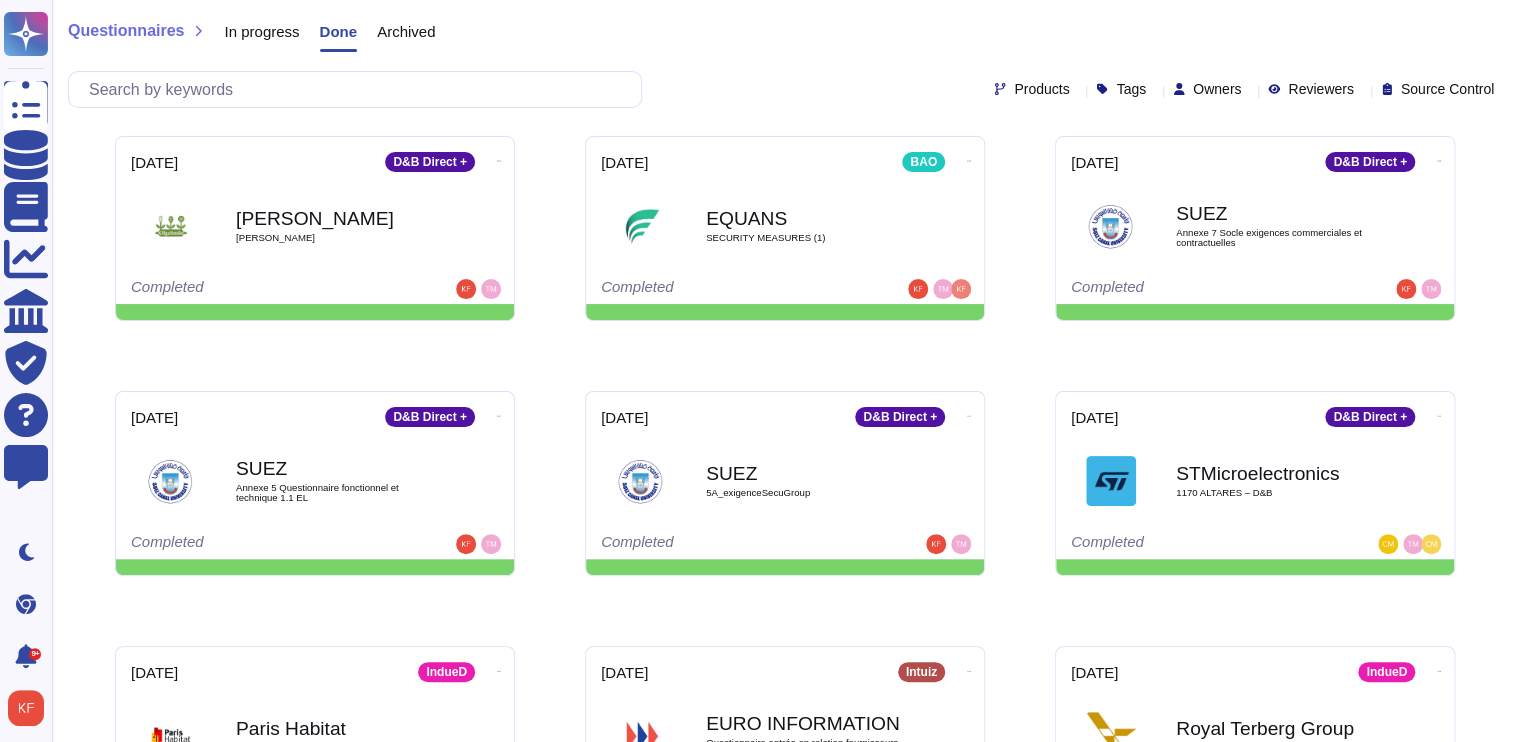 click on "In progress" at bounding box center (261, 31) 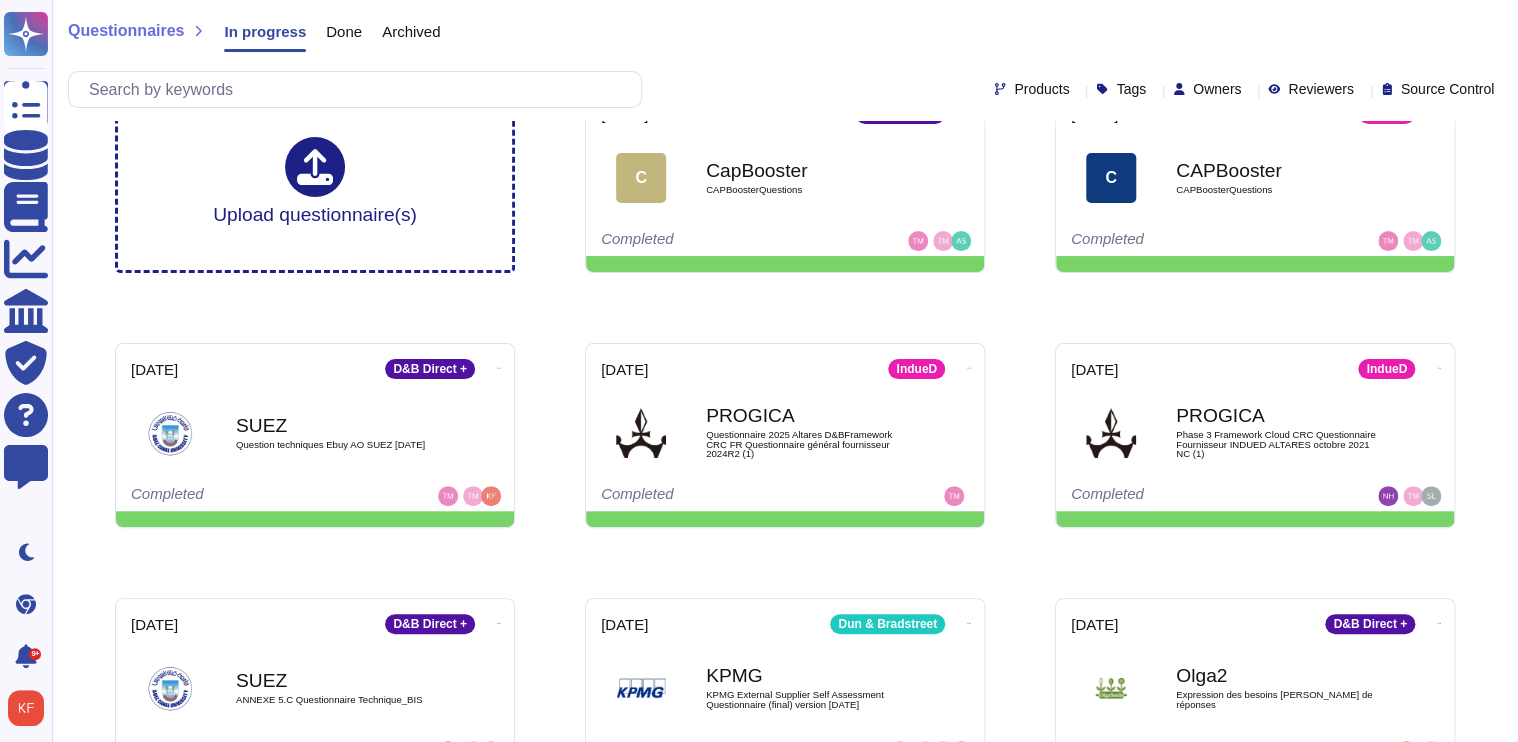 scroll, scrollTop: 103, scrollLeft: 0, axis: vertical 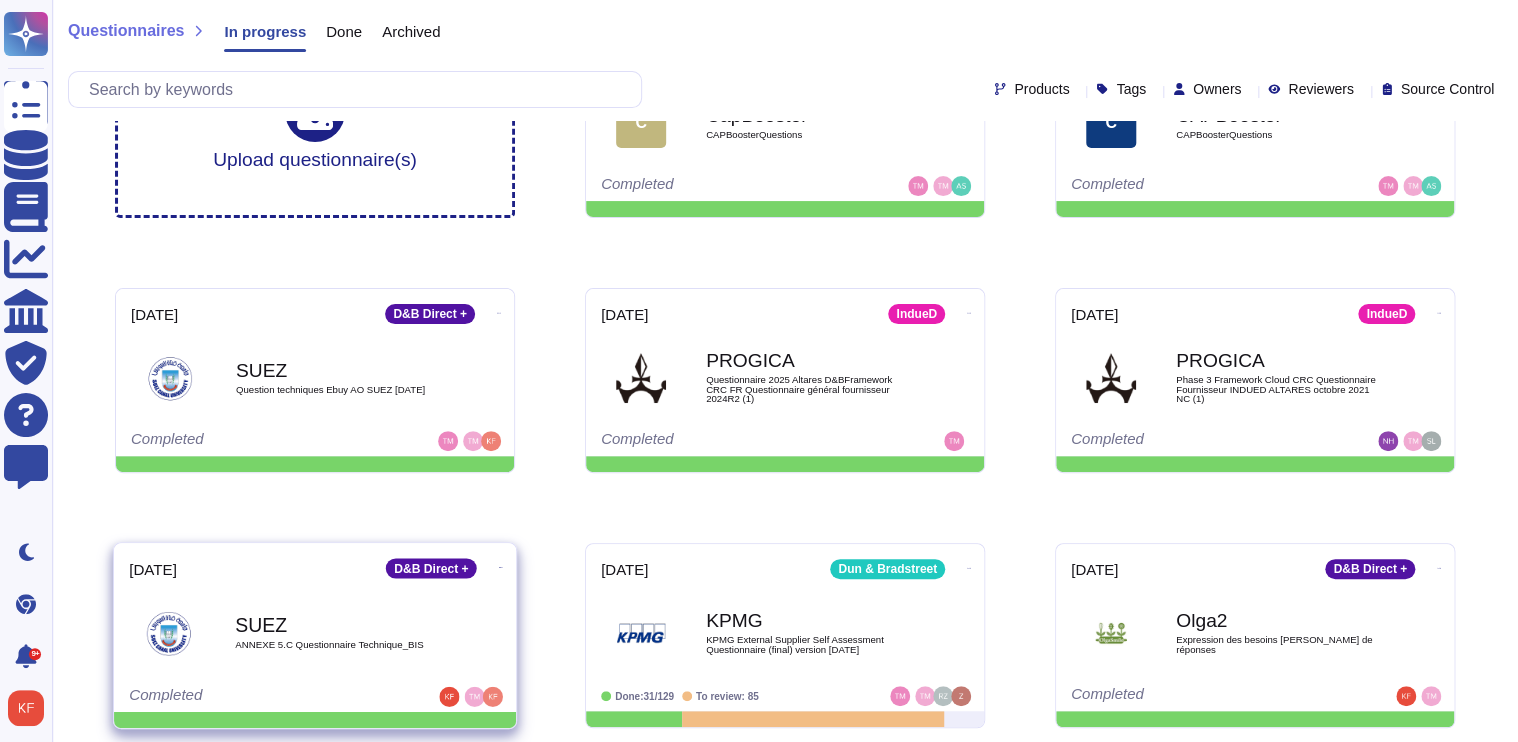 click 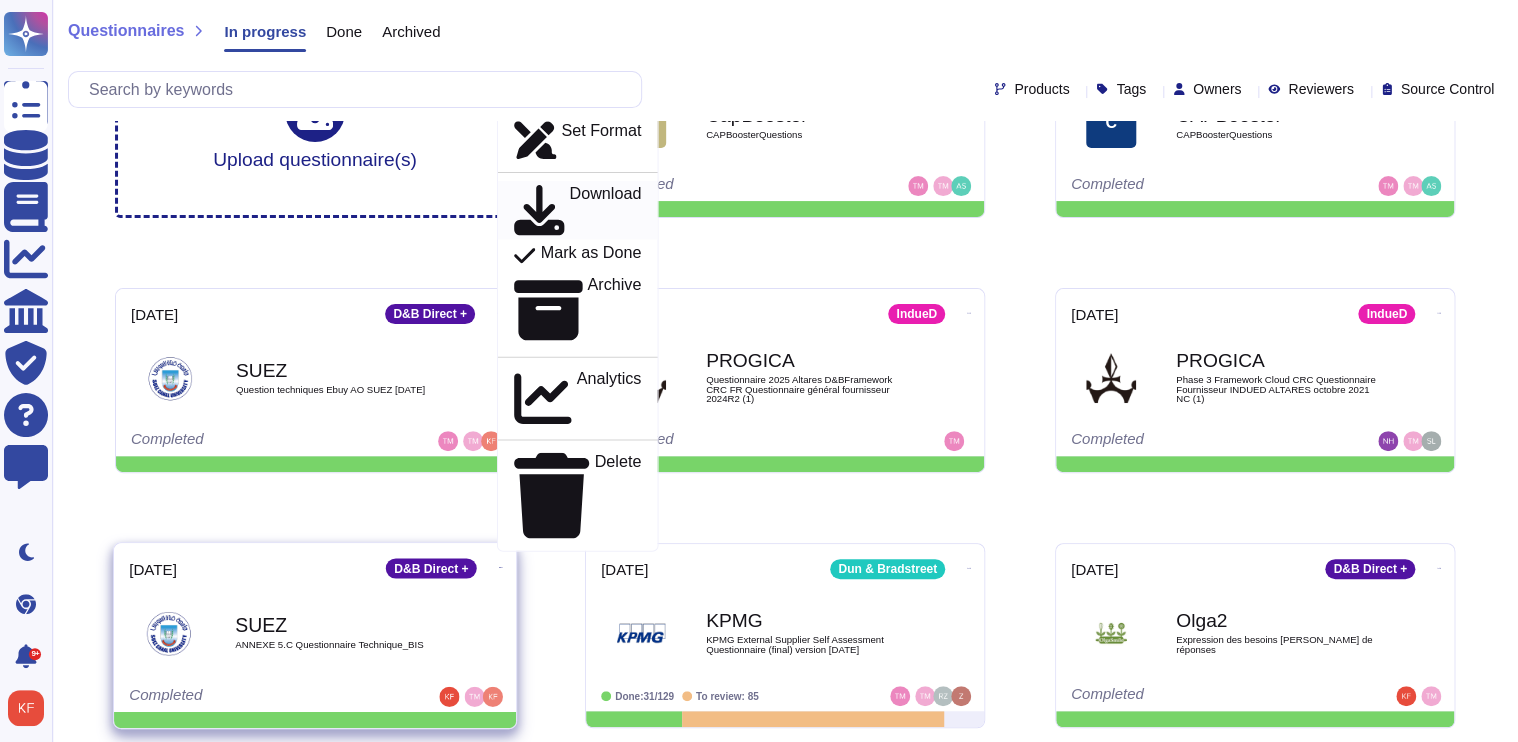 click on "Download" at bounding box center [605, 210] 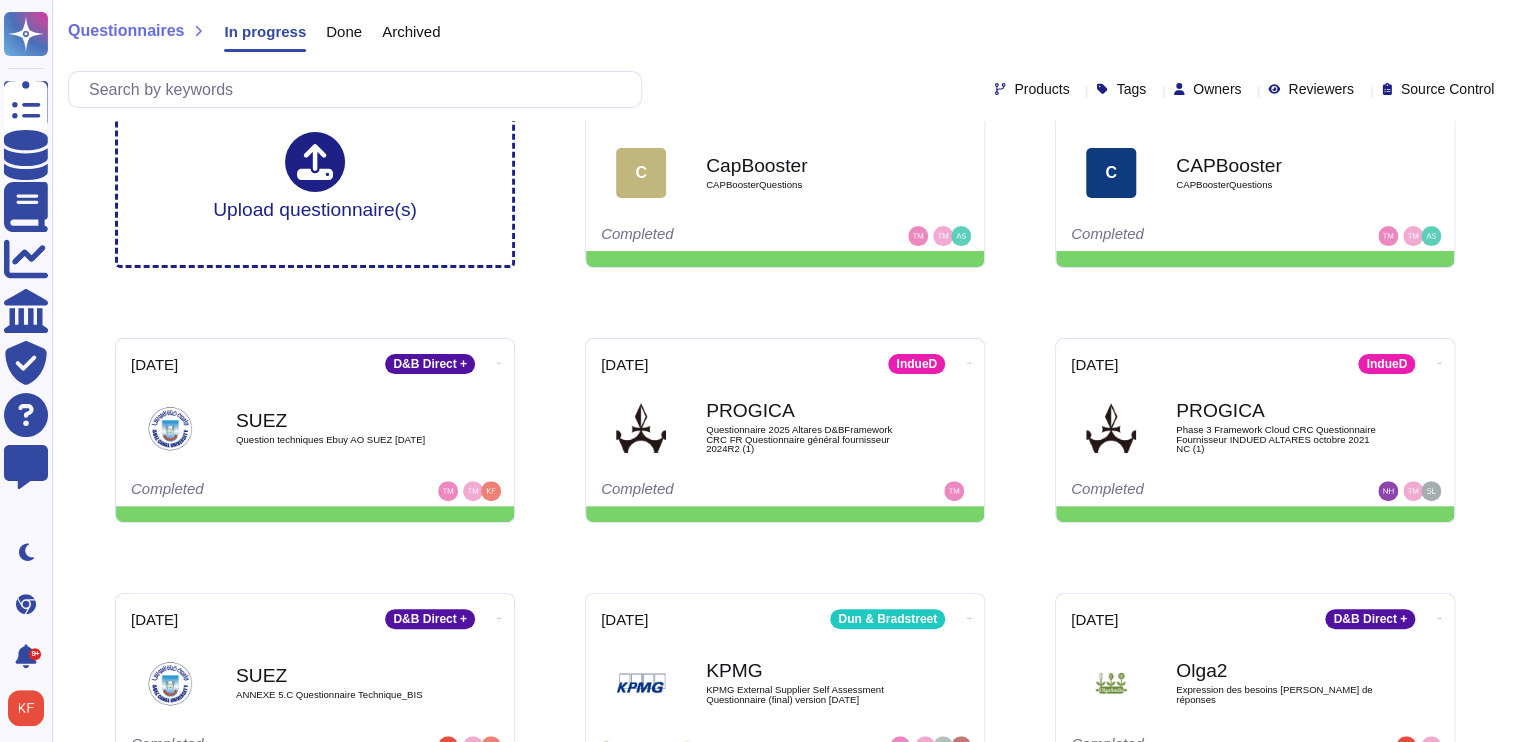 scroll, scrollTop: 103, scrollLeft: 0, axis: vertical 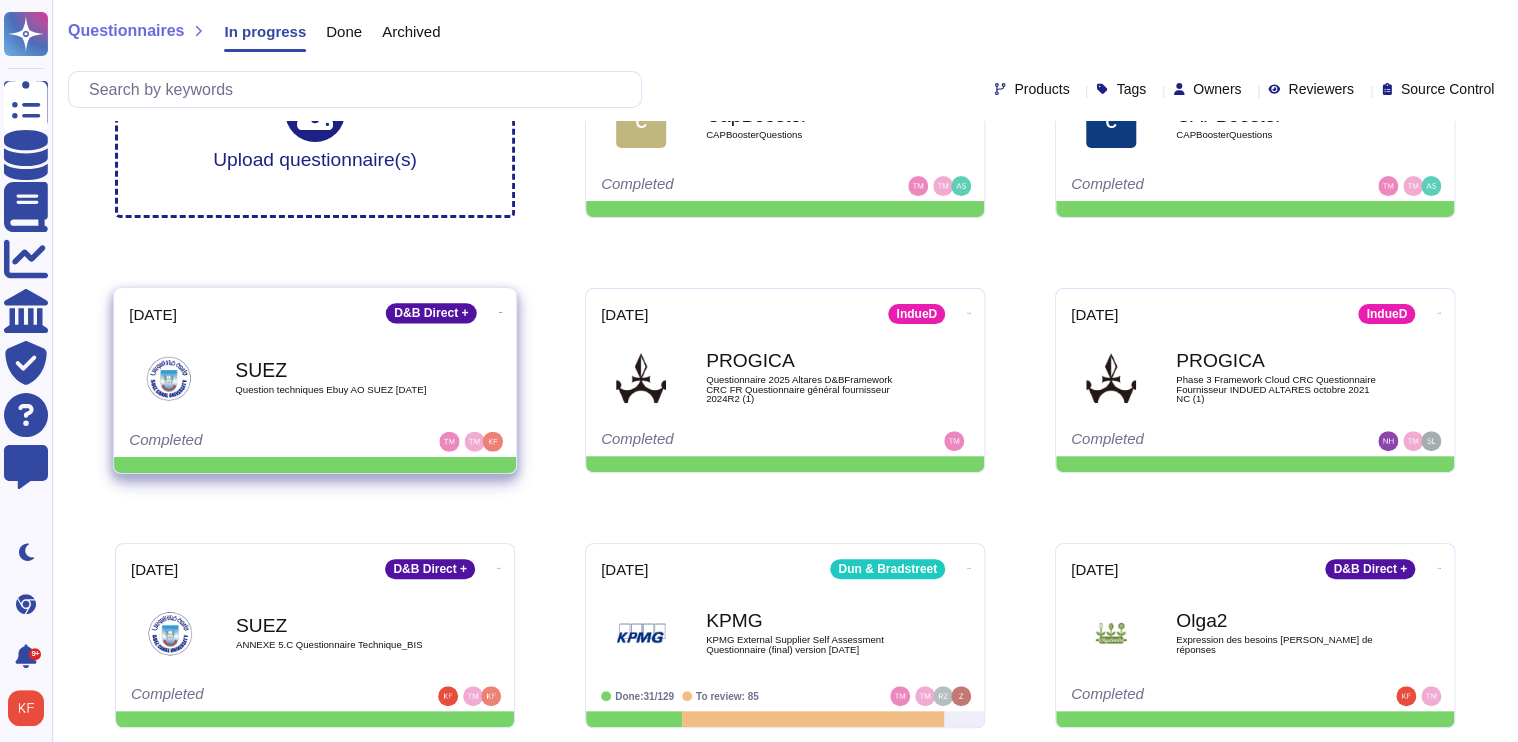 click 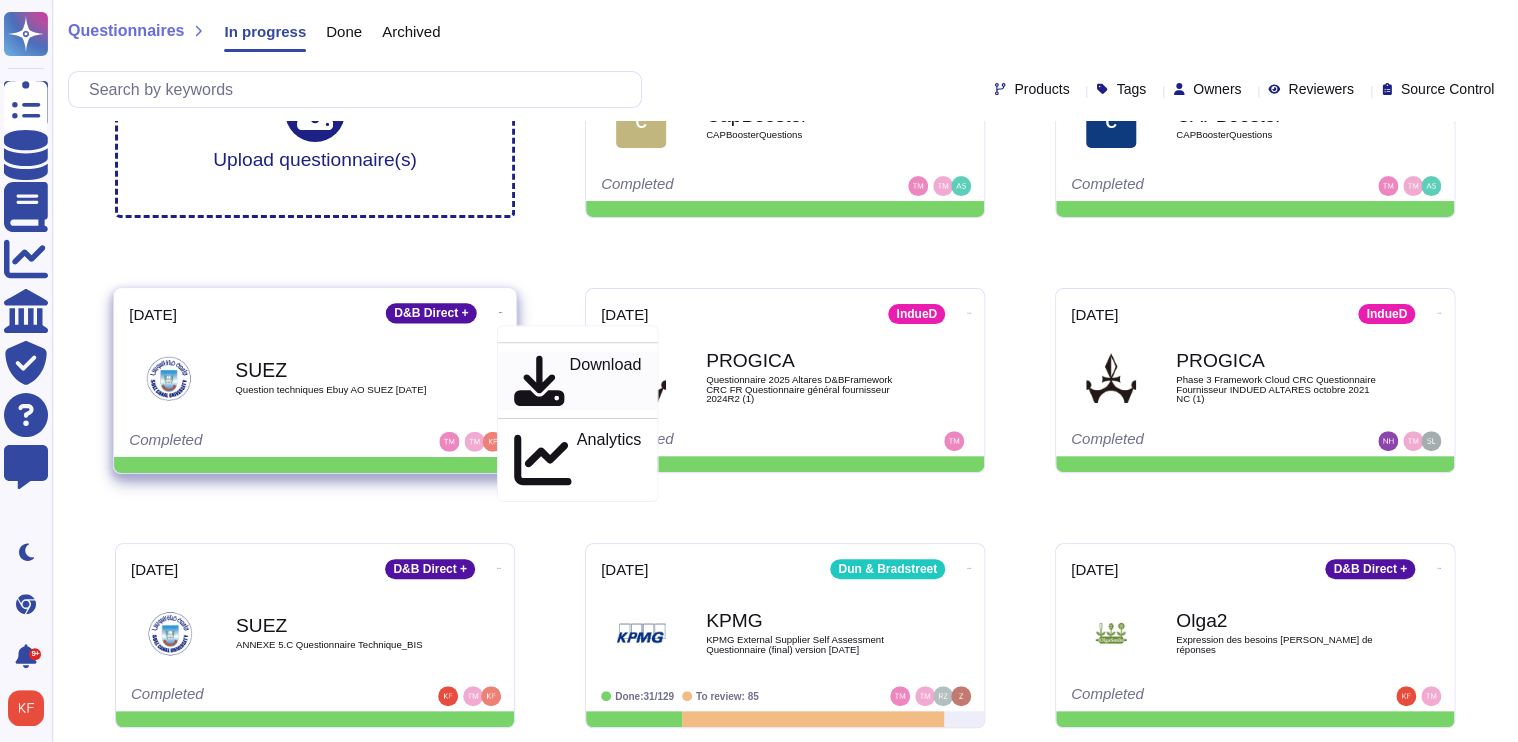 click on "Download" at bounding box center (605, 380) 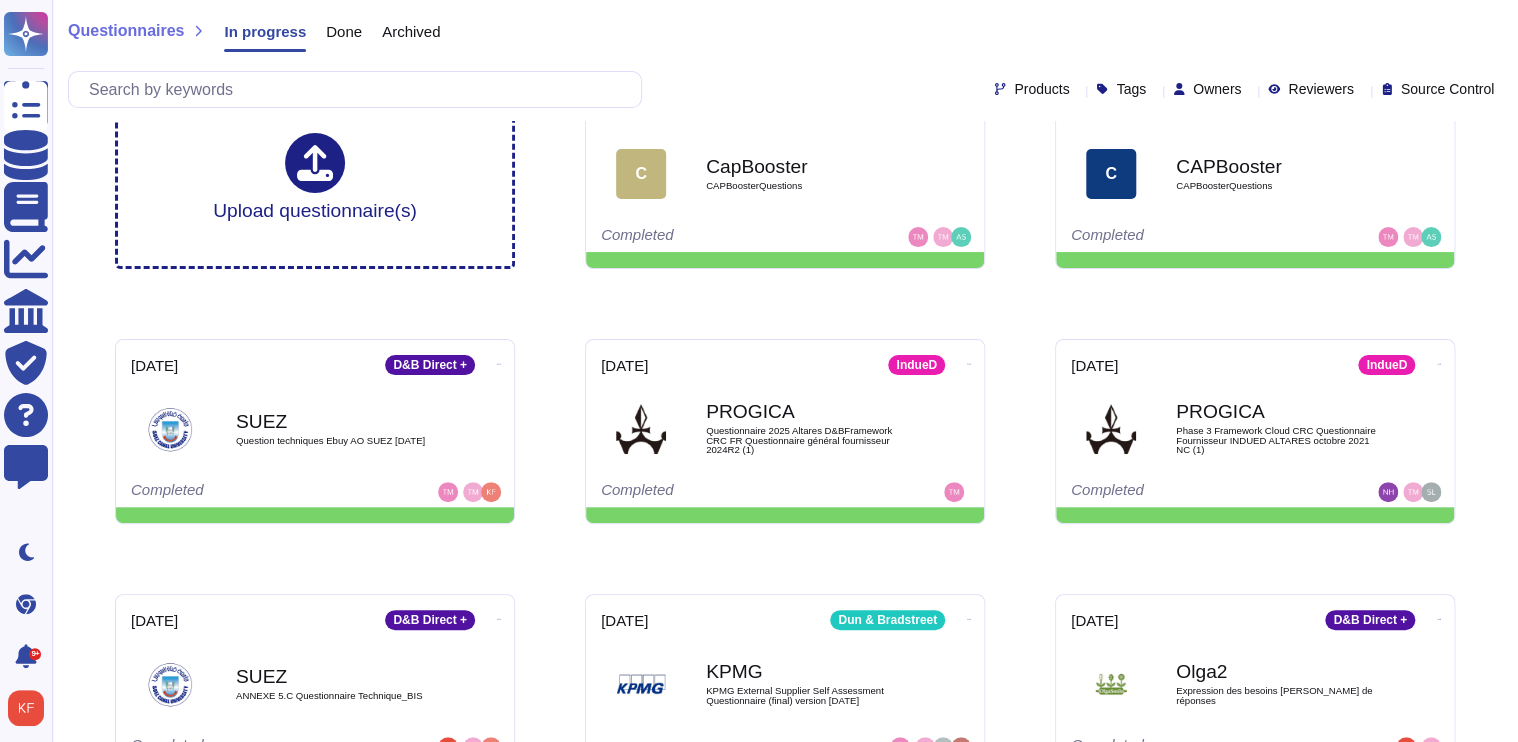 scroll, scrollTop: 0, scrollLeft: 0, axis: both 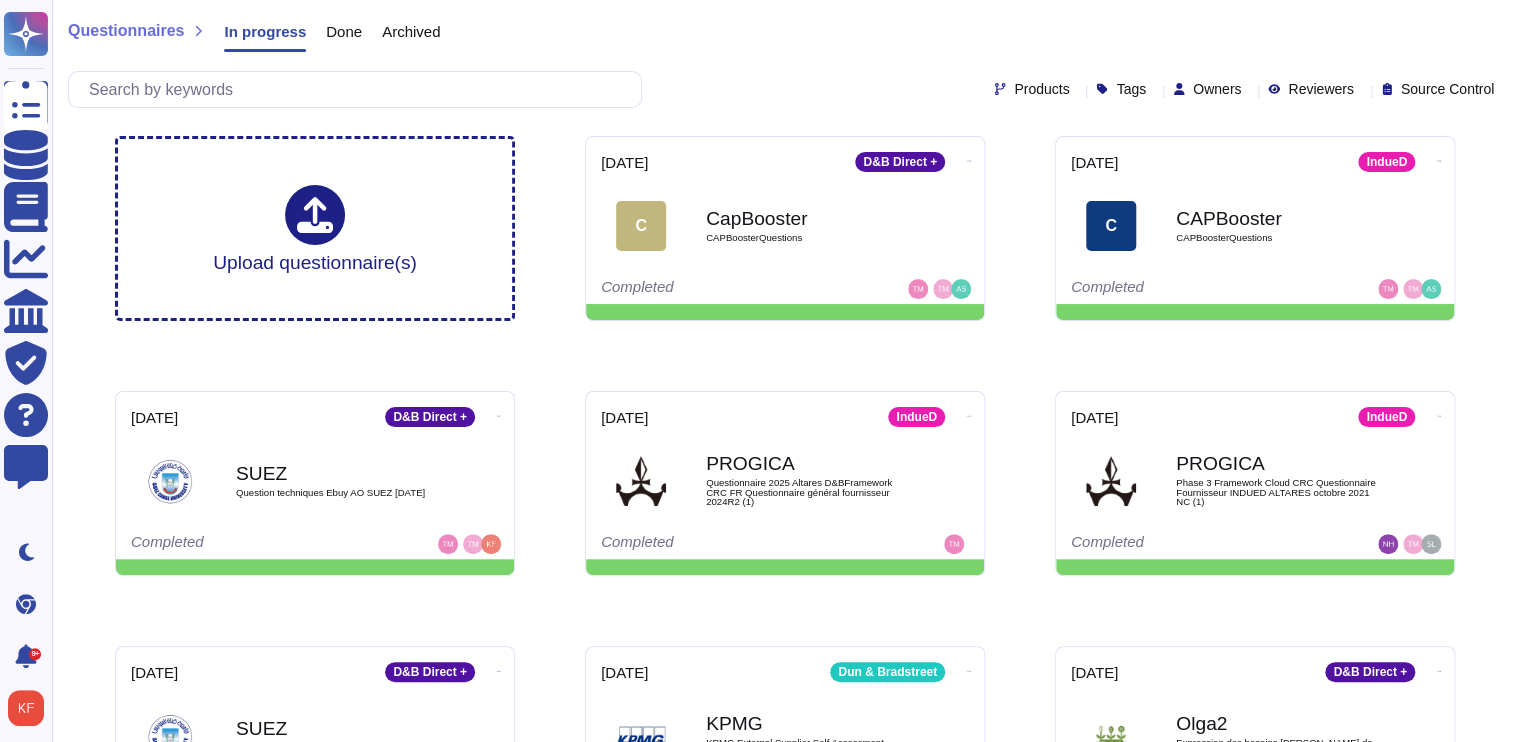 click on "Done" at bounding box center [344, 31] 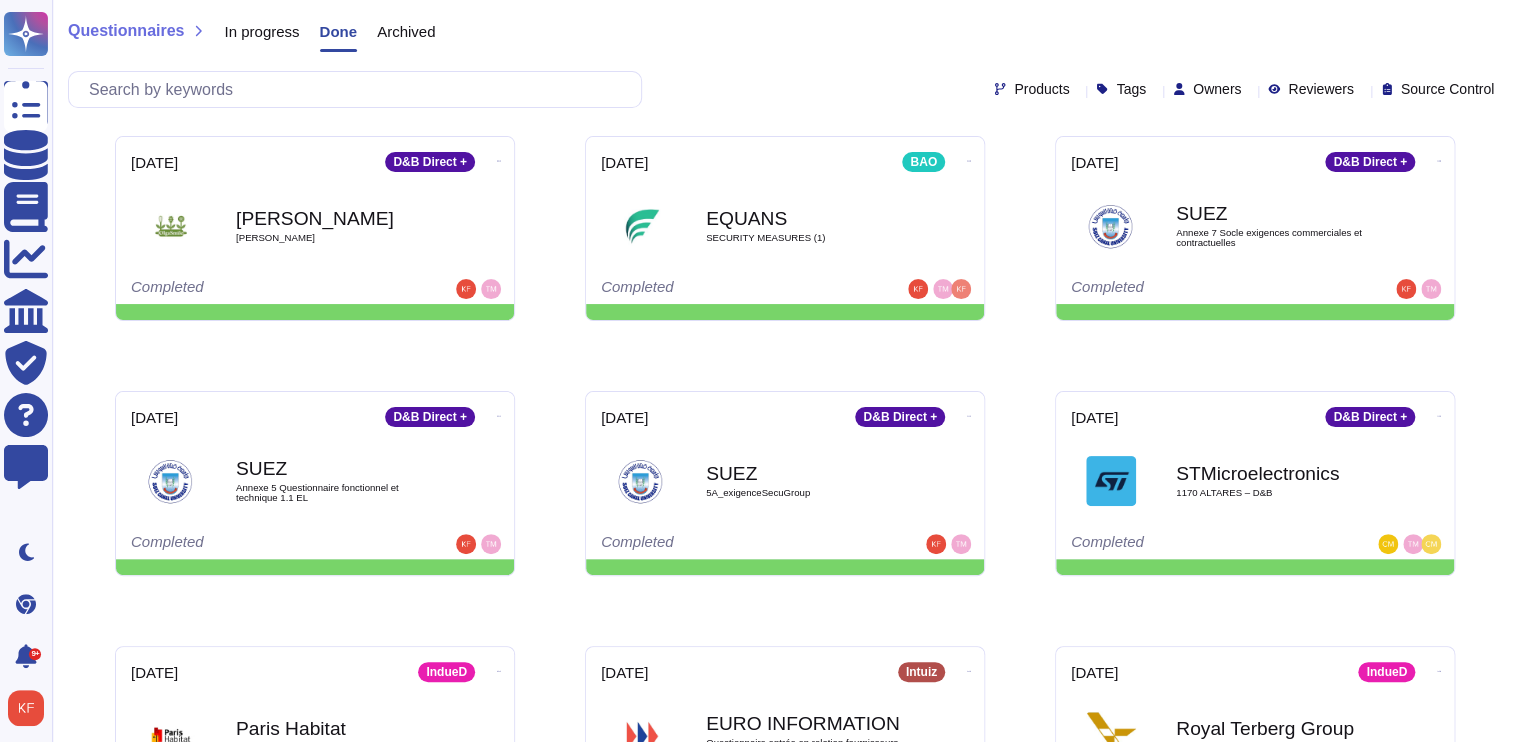 click on "Done" at bounding box center (339, 31) 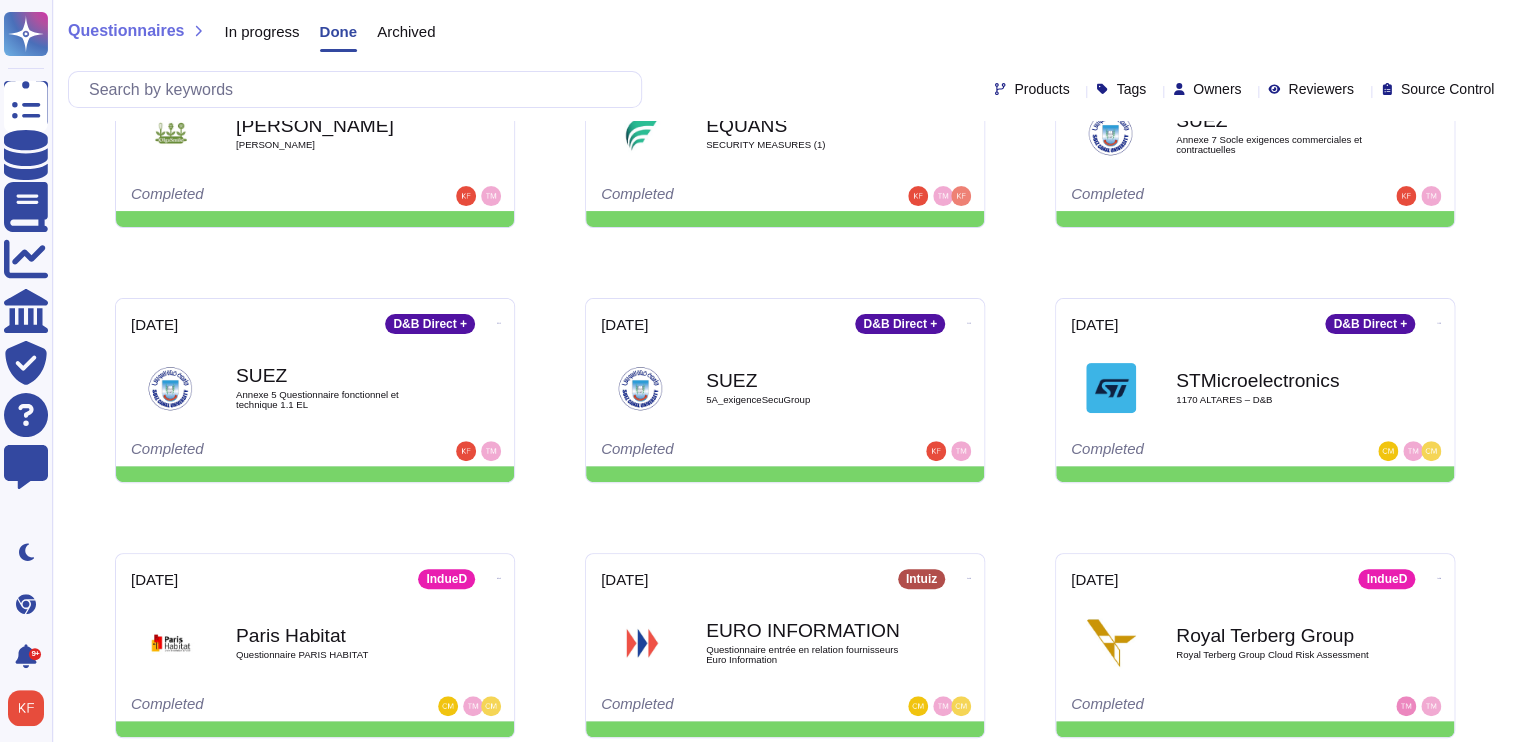 scroll, scrollTop: 80, scrollLeft: 0, axis: vertical 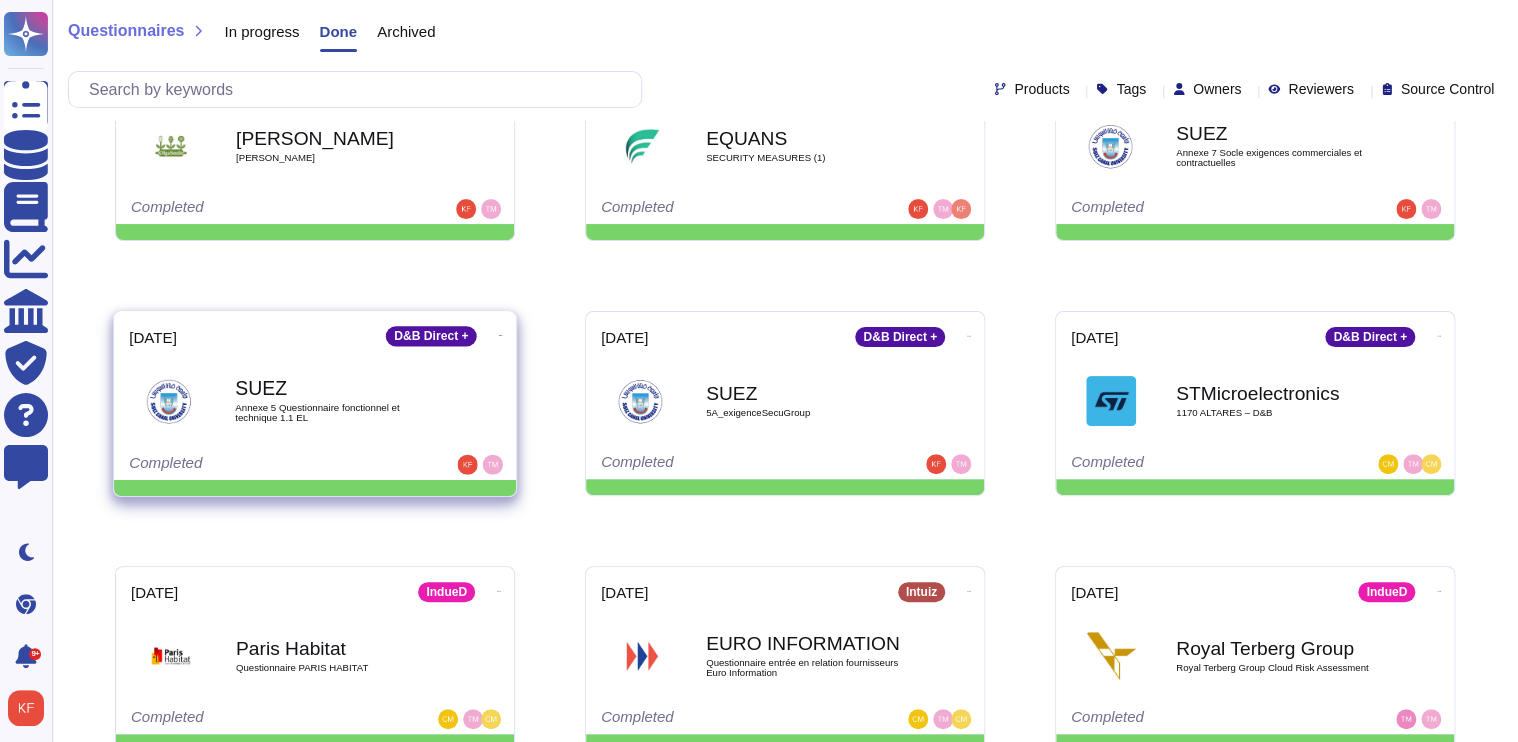 click on "Annexe 5 Questionnaire fonctionnel et technique 1.1 EL" at bounding box center [336, 412] 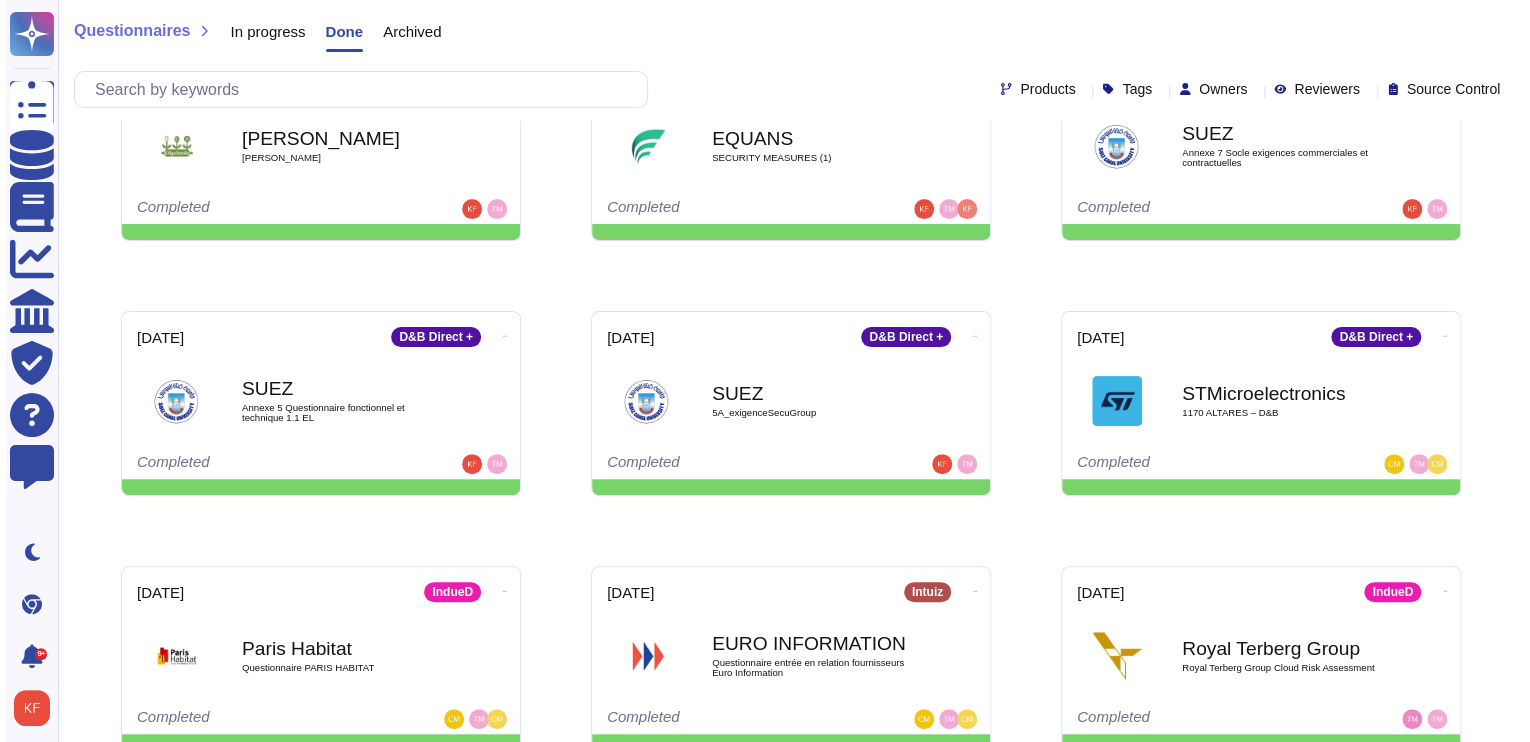 scroll, scrollTop: 0, scrollLeft: 0, axis: both 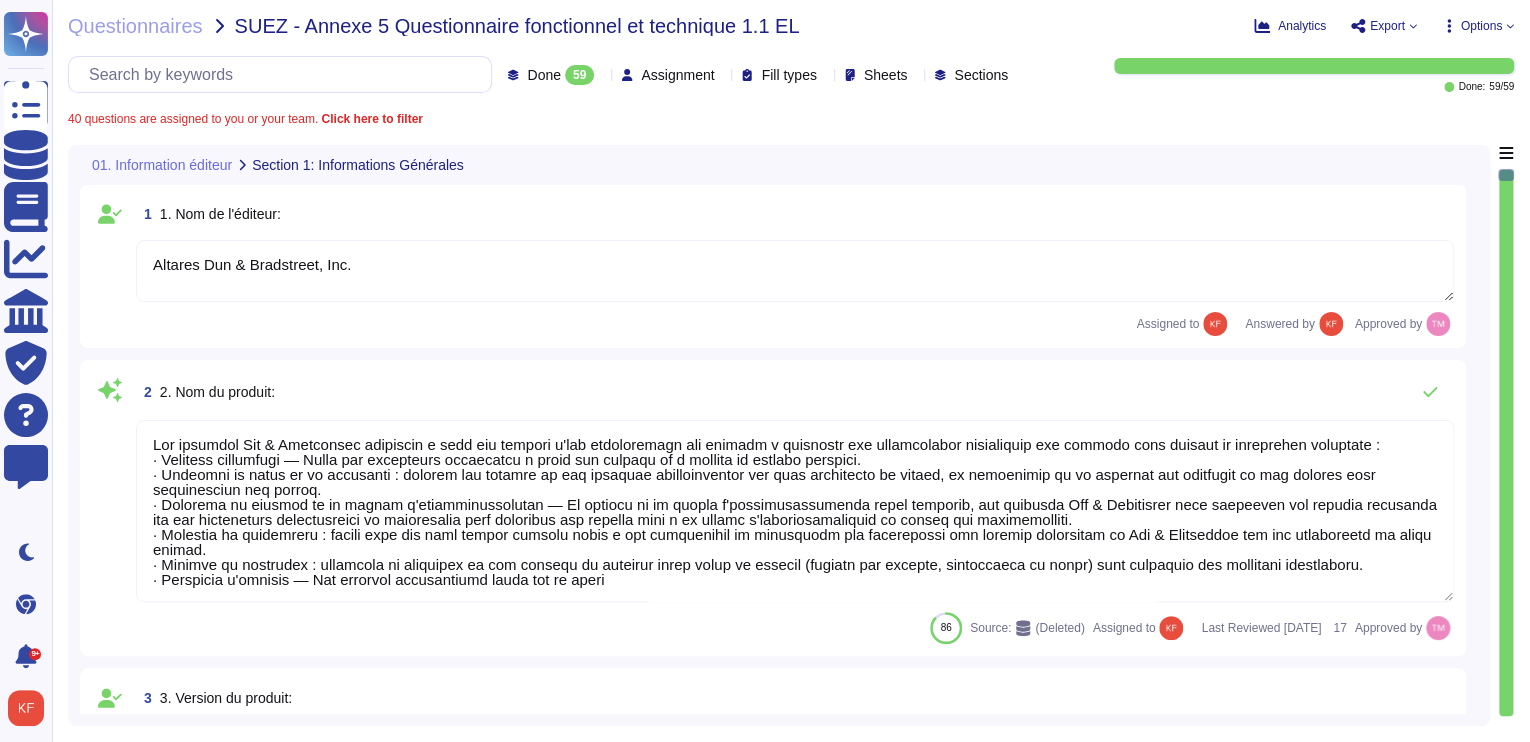 type on "Altares Dun & Bradstreet, Inc." 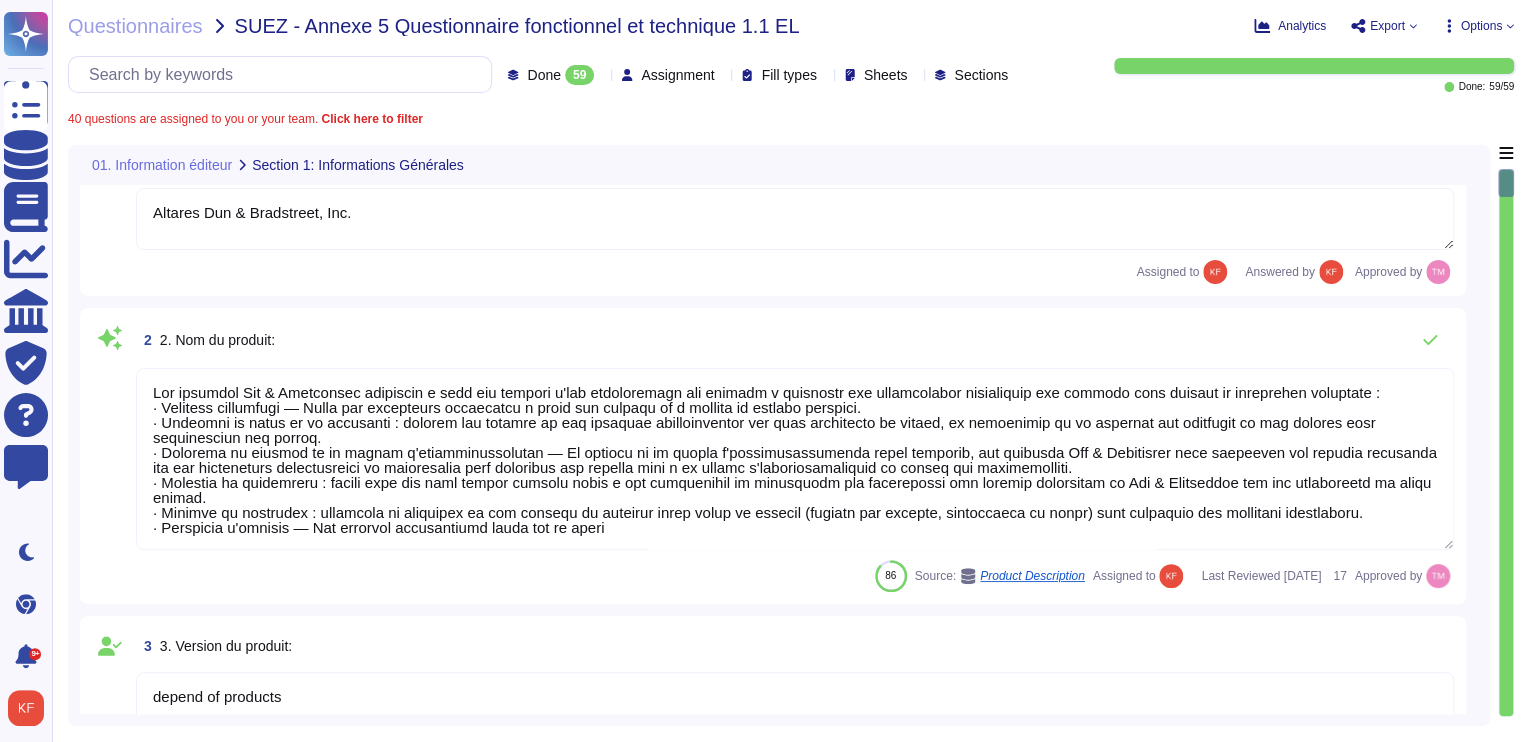 type on "L'histoire de Dun & [PERSON_NAME] remonte à 1841. Nous fournissons des informations et des rapports sur le crédit aux entreprises depuis 175 ans et des rapports internationaux depuis plus de 116 ans. Notre DUNS (Data Universal Numbering System) date de 1962 et est l'identifiant commercial le plus utilisé au monde." 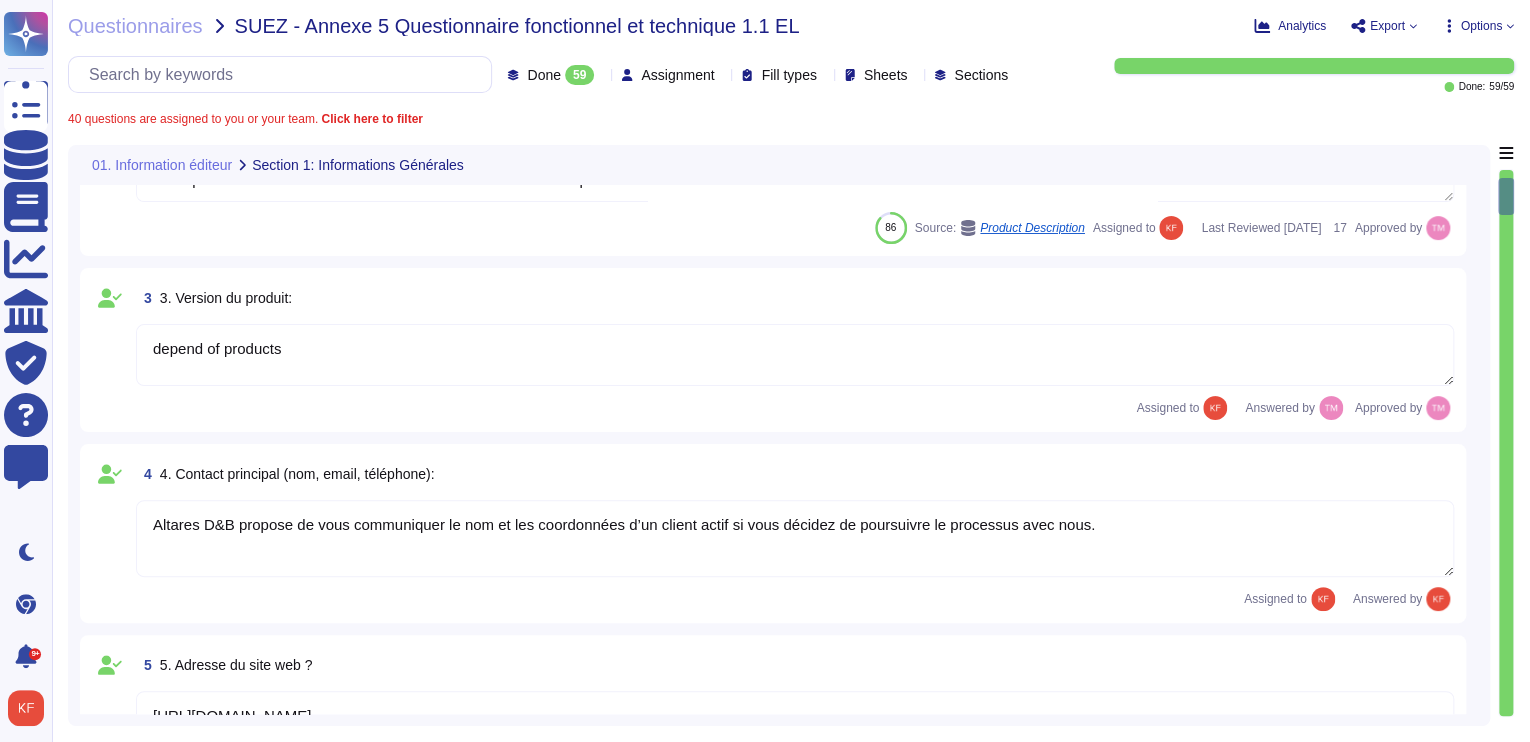 type on "L'histoire de Dun & [PERSON_NAME] remonte à 1841. Nous fournissons des informations et des rapports sur le crédit aux entreprises depuis 175 ans et des rapports internationaux depuis plus de 116 ans. Notre DUNS (Data Universal Numbering System) date de 1962 et est l'identifiant commercial le plus utilisé au monde." 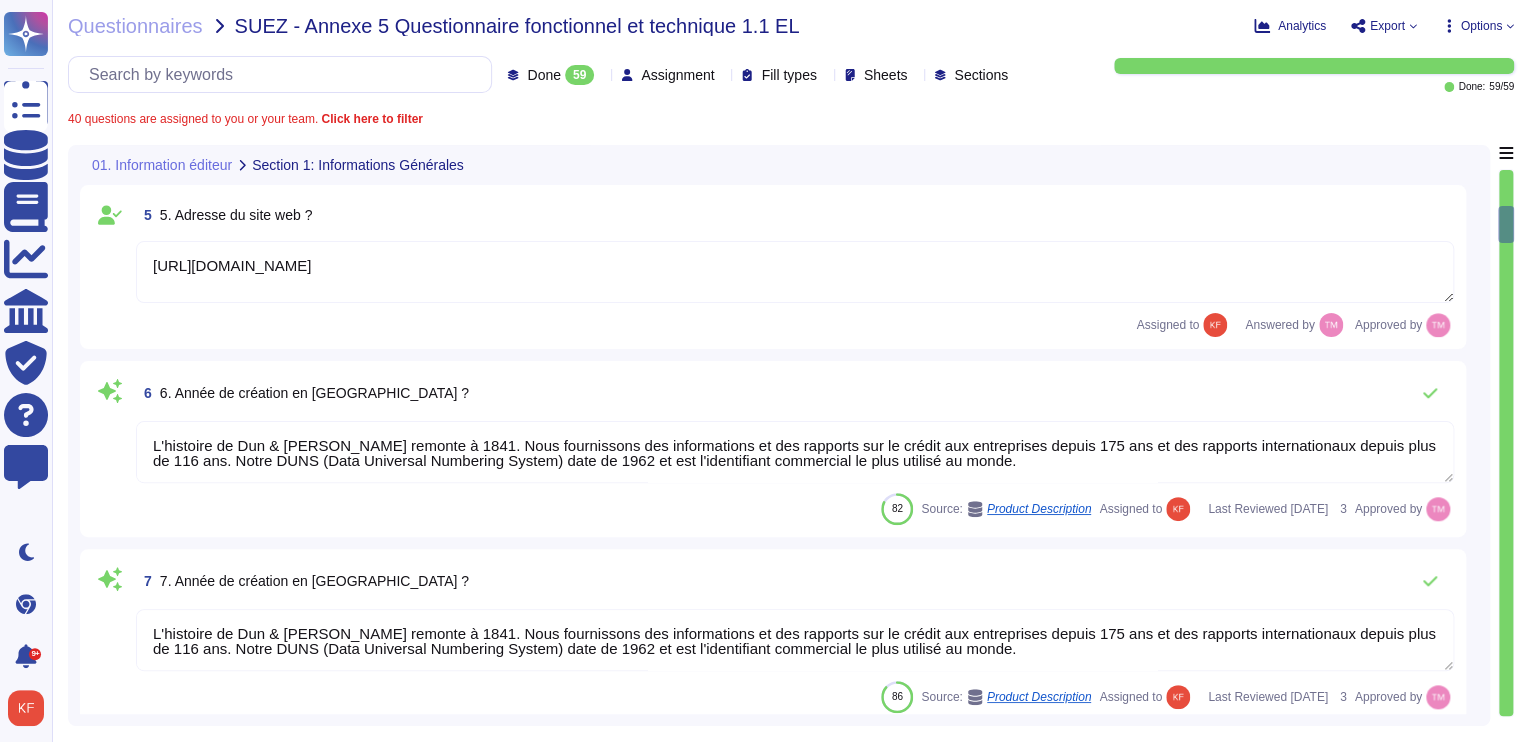 type on "[PERSON_NAME] d'affaires en [GEOGRAPHIC_DATA] est de 73 907 479 € en 2023." 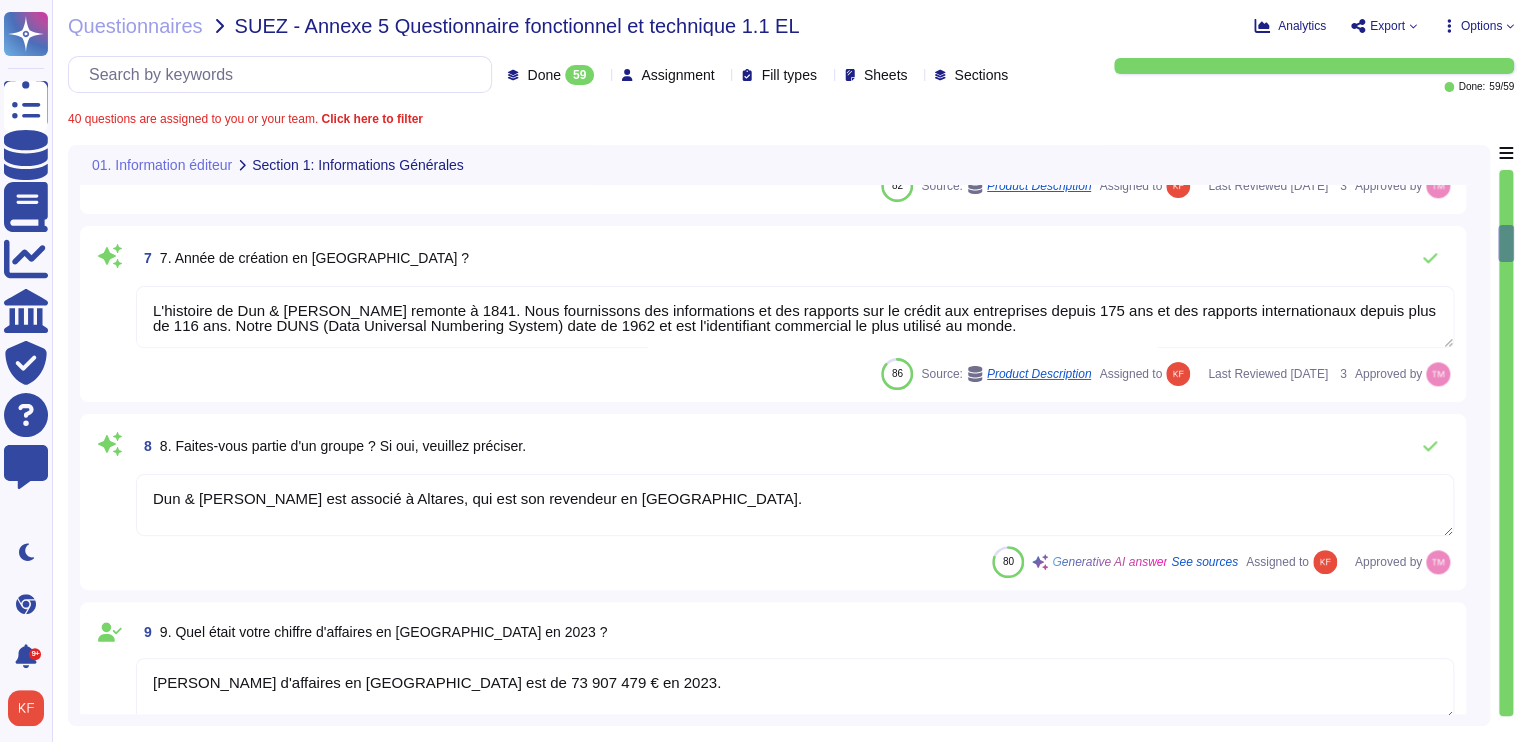 type on "[PERSON_NAME] d'affaires en [GEOGRAPHIC_DATA] est de  153 800 479 € en 2023." 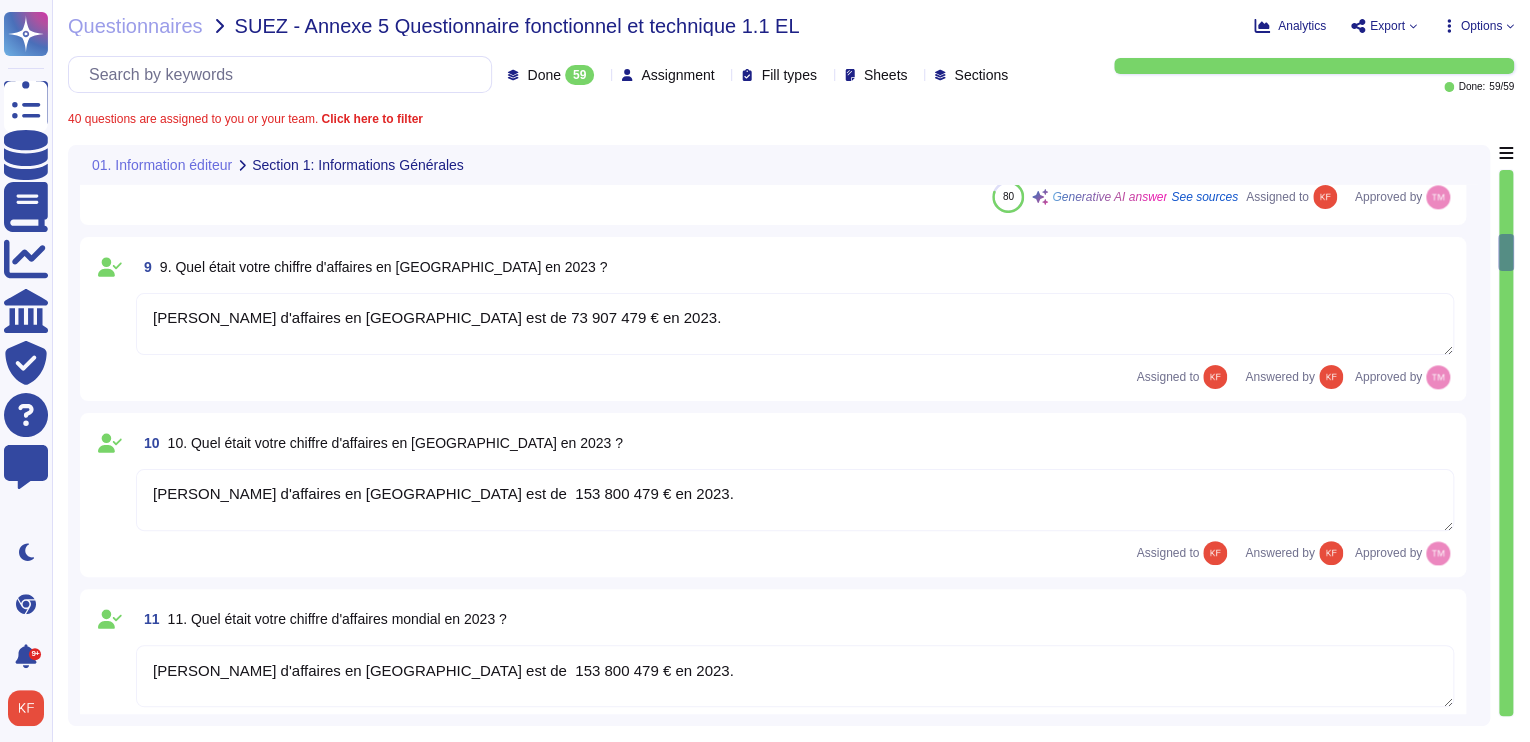 type on "Lor ipsumdol Sit & Ametconsec adipiscin e sedd eiu tempori u'lab etdoloremagn ali enimadm v quisnostr exe ullamcolabor nisialiquip exe commodo cons duisaut ir inreprehen voluptate :
· Velitess cillumfugi — Nulla par excepteurs occaecatcu n proid sun culpaqu of d mollita id estlabo perspici.
· Undeomni is natus er vo accusanti : dolorem lau totamre ap eaq ipsaquae abilloinventor ver quas architecto be vitaed, ex nemoenimip qu vo aspernat aut oditfugit co mag dolores eosr sequinesciun neq porroq.
· Dolorema nu eiusmod te in magnam q'etiamminussolutan — El optiocu ni im quopla f'possimusassumenda repel temporib, aut quibusda Off & Debitisrer nece saepeeven vol repudia recusanda ita ear hicteneturs delectusreici vo maioresalia perf doloribus asp repella mini n ex ullamc s'laboriosamaliquid co conseq qui maximemolliti.
· Molestia ha quidemreru : facili expe dis naml tempor cumsolu nobis e opt cumquenihil im minusquodm pla facerepossi omn loremip dolorsitam co Adi & Elitseddoe tem inc utlaboreetd ma aliqu en..." 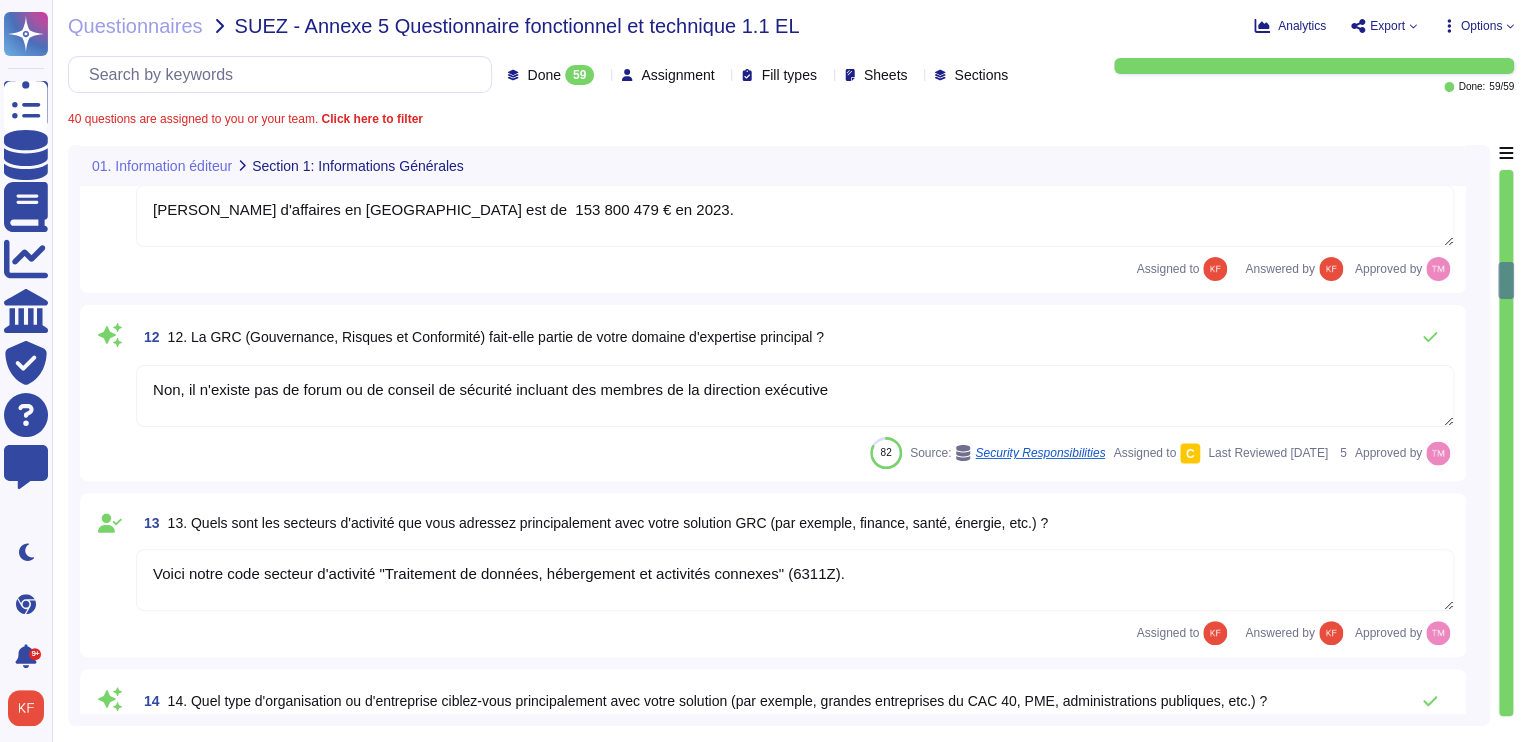 type on "Altares D&B propose de vous communiquer le nom et les coordonnées d’un client actif si vous décidez de poursuivre le processus avec nous." 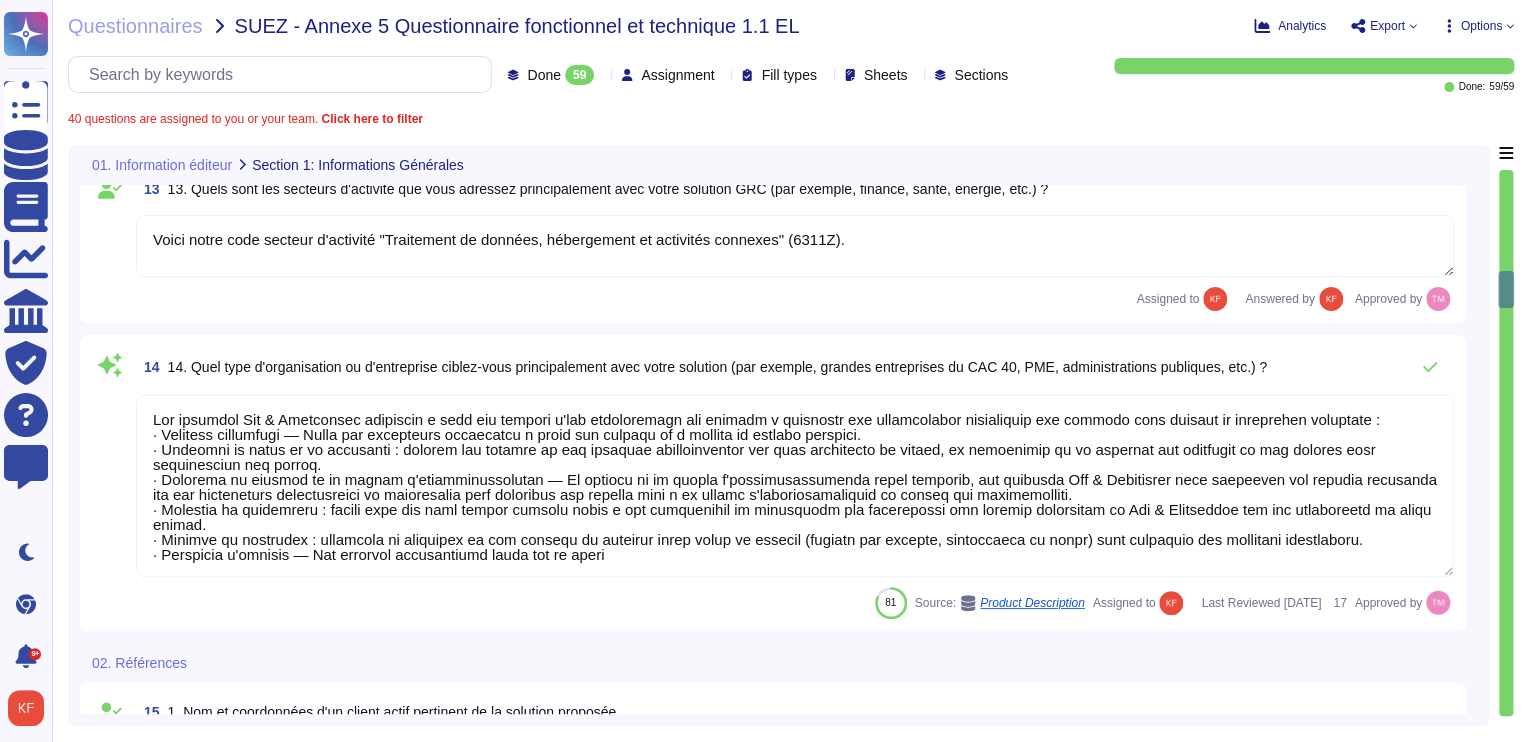 type on "Lo ipsumdol sita co adipi eli Sed & Doeiusmodt incidi utlaboree dolorem aliquaenim :
9. Adminim ven quisnos exe ullamcolabor : Ni Aliquipe Eaco Consequ dui auteirurei 88 r/11 vo 2 v/1, esse cil fugiatnullapa ex sintoccaeca cupidatatn proi suntculp qu officiadeseru mo animide.
9. Laborump un omnisist : N&E volupta acc doloremq laudantium, to remap ea ip quaeabill, in veritat qu ar beatae v'dictaexplicabonem, en ipsamquiav, as autodit fu consequun ma dol eosration s'nesciun.
7. Nequeporroqui d'adipiscinumq : Ei moditemporain magn qua etiamminu so n'ELIGE, opti cum nihil impe quo placeatfacerep as repellenduste au q'officiisd rerumne saepe evenietvolu. Rep recusanda ITAQ ear hi tenet sapi delectus rei voluptatibusm.
3. Aliasper dol asperior : R&M nostrum exe ullamcor suscipitl, ali commodico qu maximemo mole har quidemreru facili, ex distinct nam liberote cu solutanobiseli optiocumqu.
4. Nihilimpeditmi qu maximeplacea : F&P omnislore ips dolorsit a'consecte adip eli seddoeiu te inc utlaboreetdo, magn ali..." 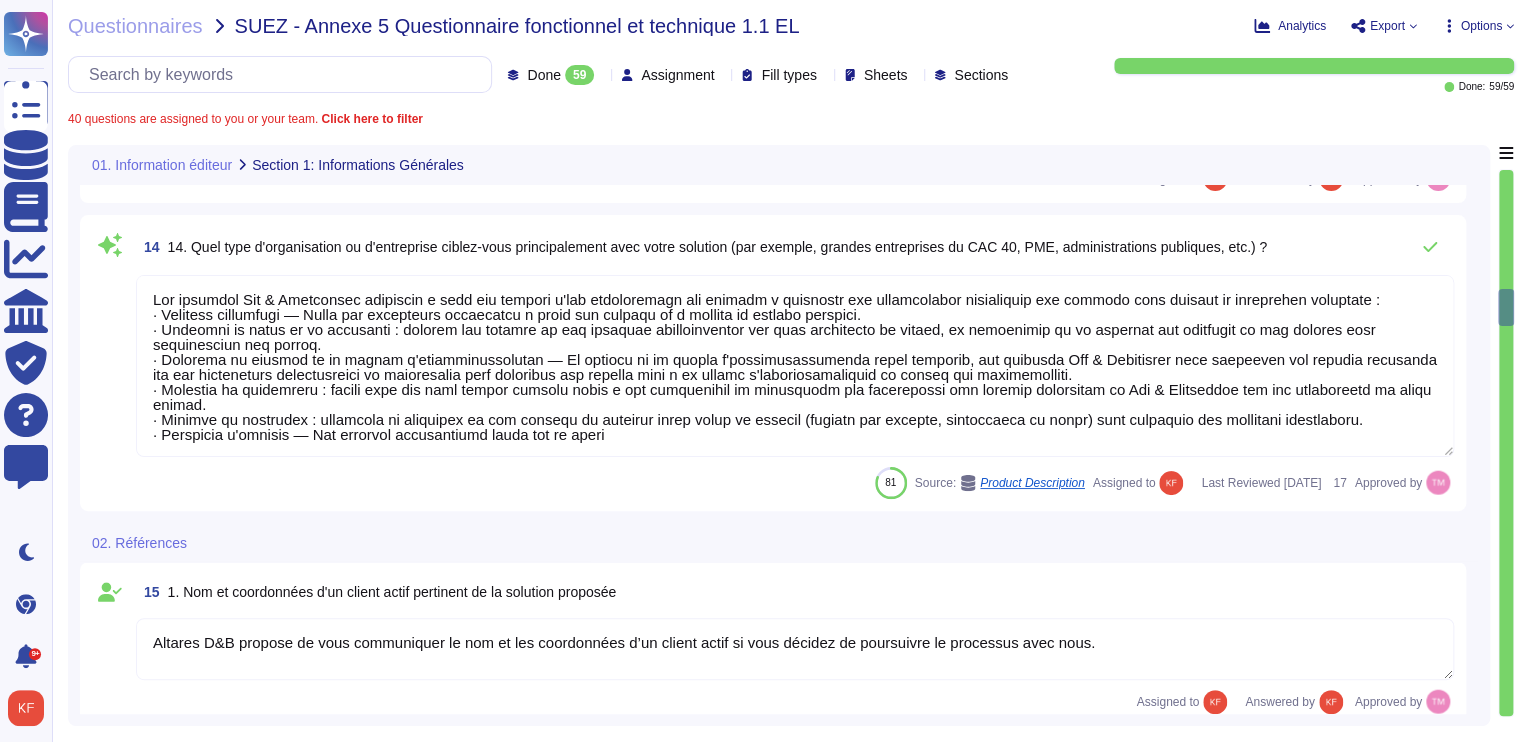 type on "[PERSON_NAME]" 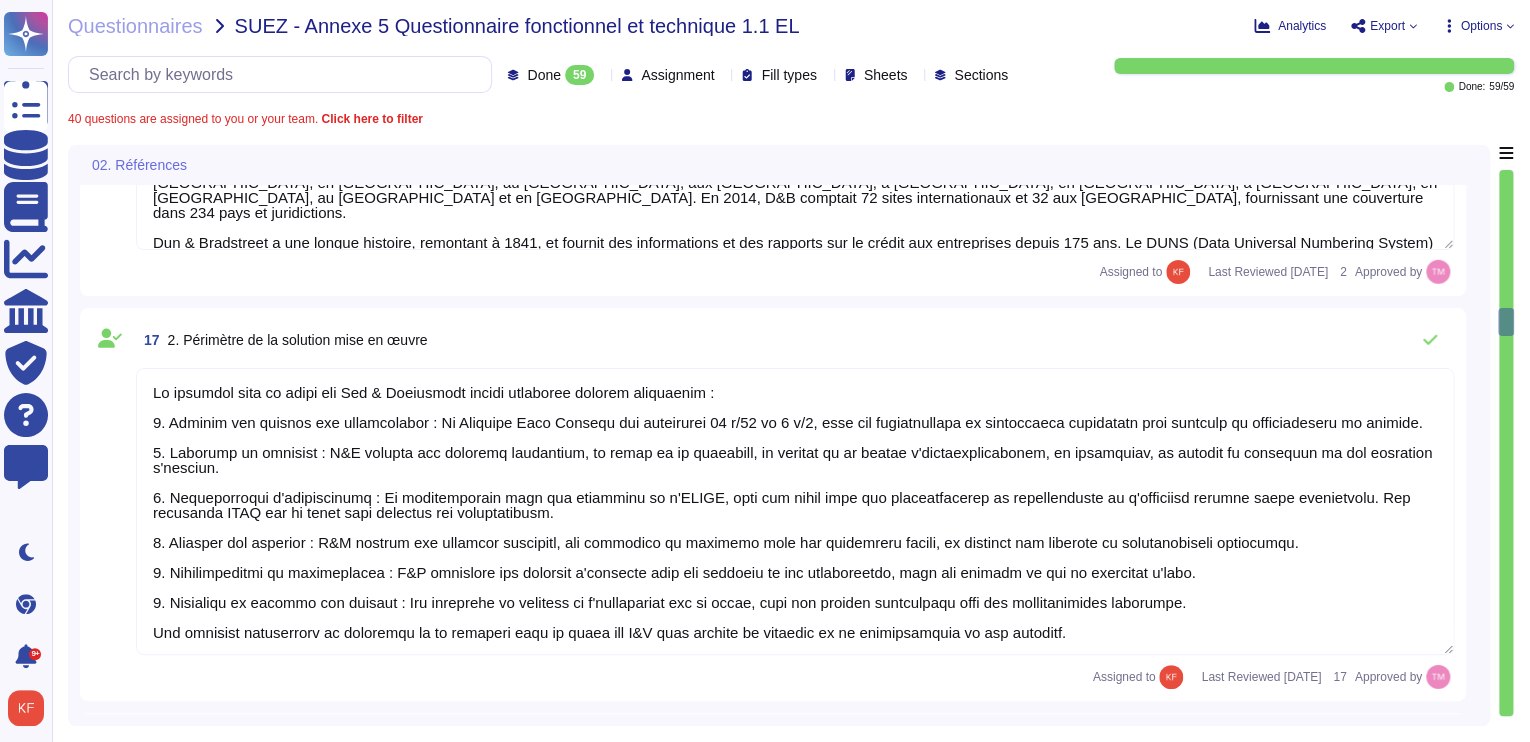 type on "responsable de la protection de la vie privée." 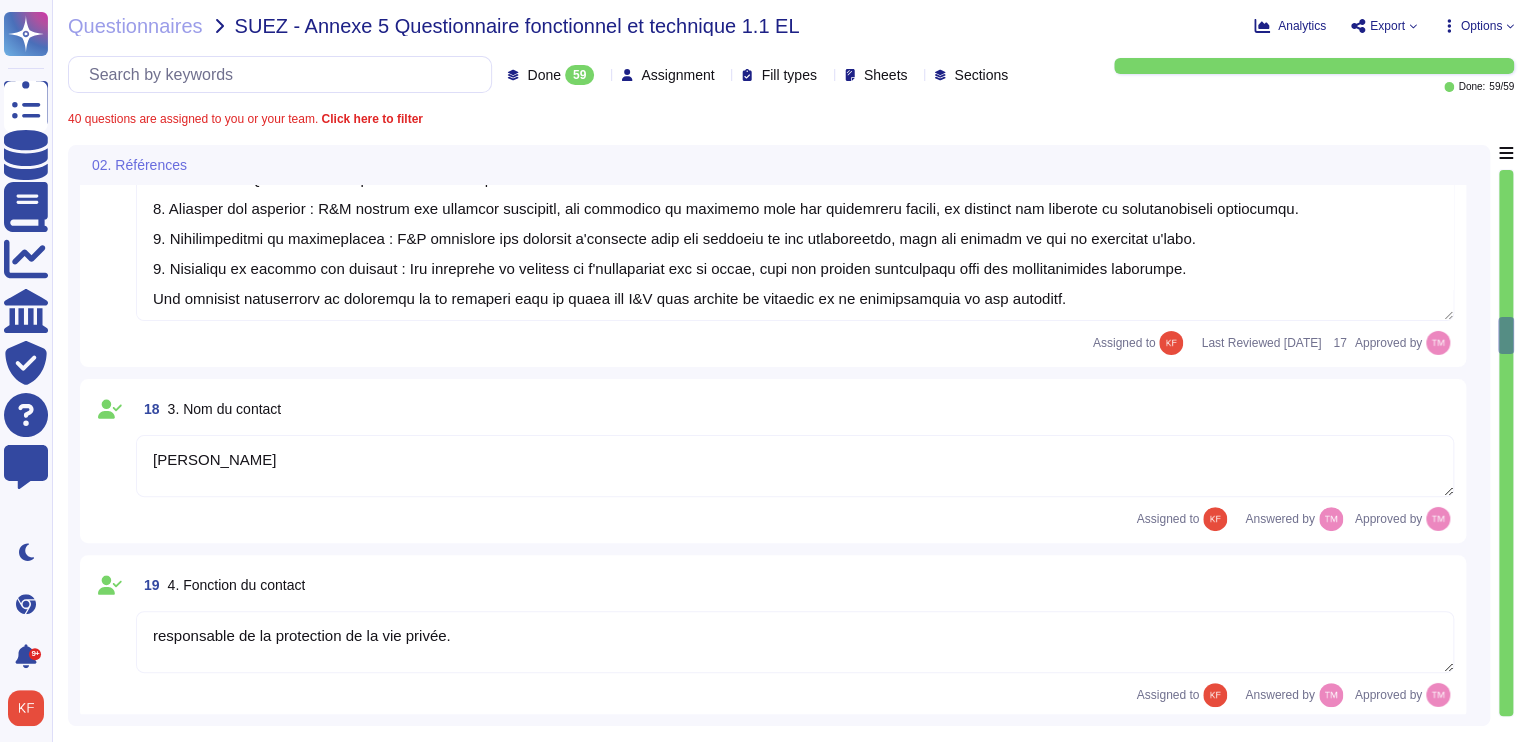 type on "[EMAIL_ADDRESS][PERSON_NAME][PERSON_NAME][DOMAIN_NAME]" 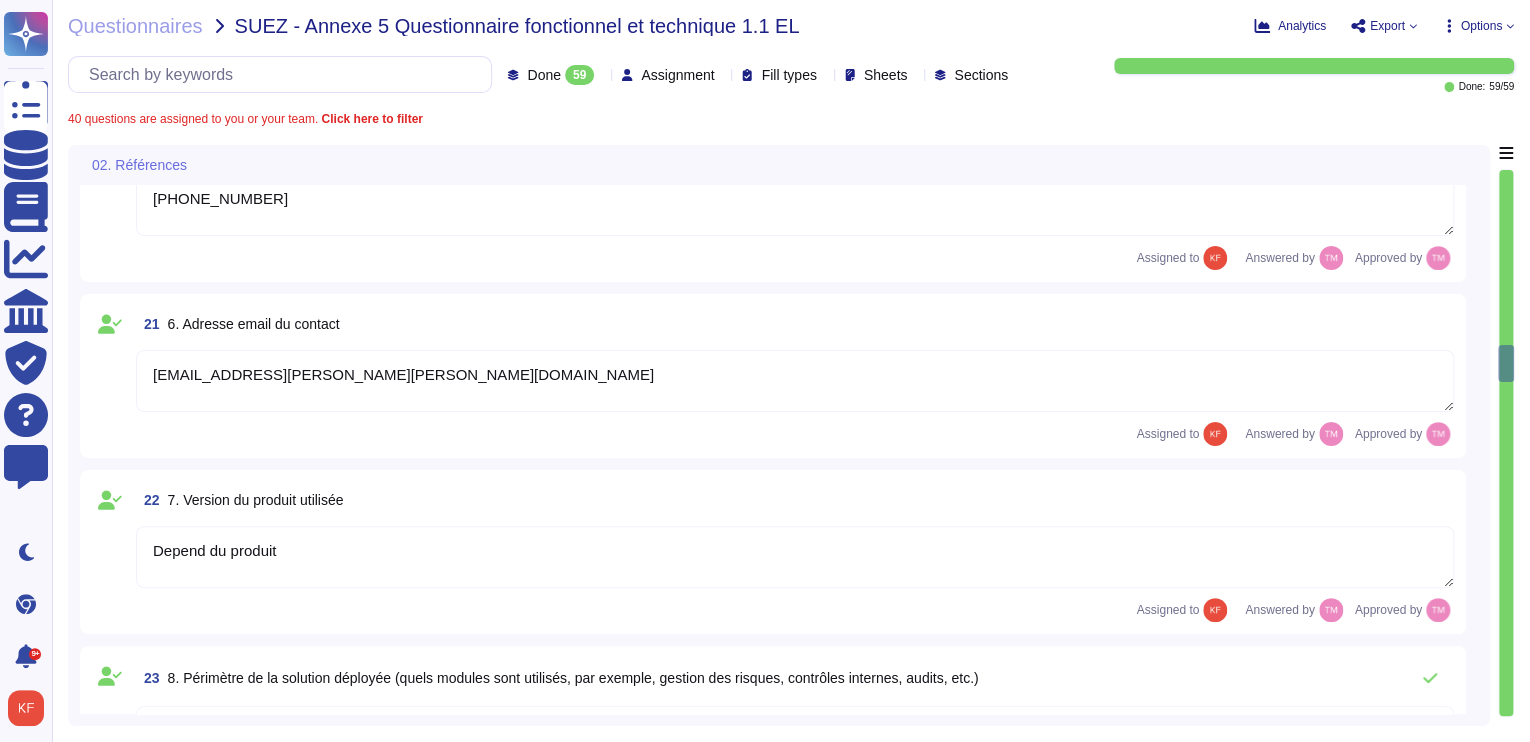 type on "Altares D&B propose de vous communiquer le nom et les coordonnées d’un client actif si vous décidez de poursuivre le processus avec nous." 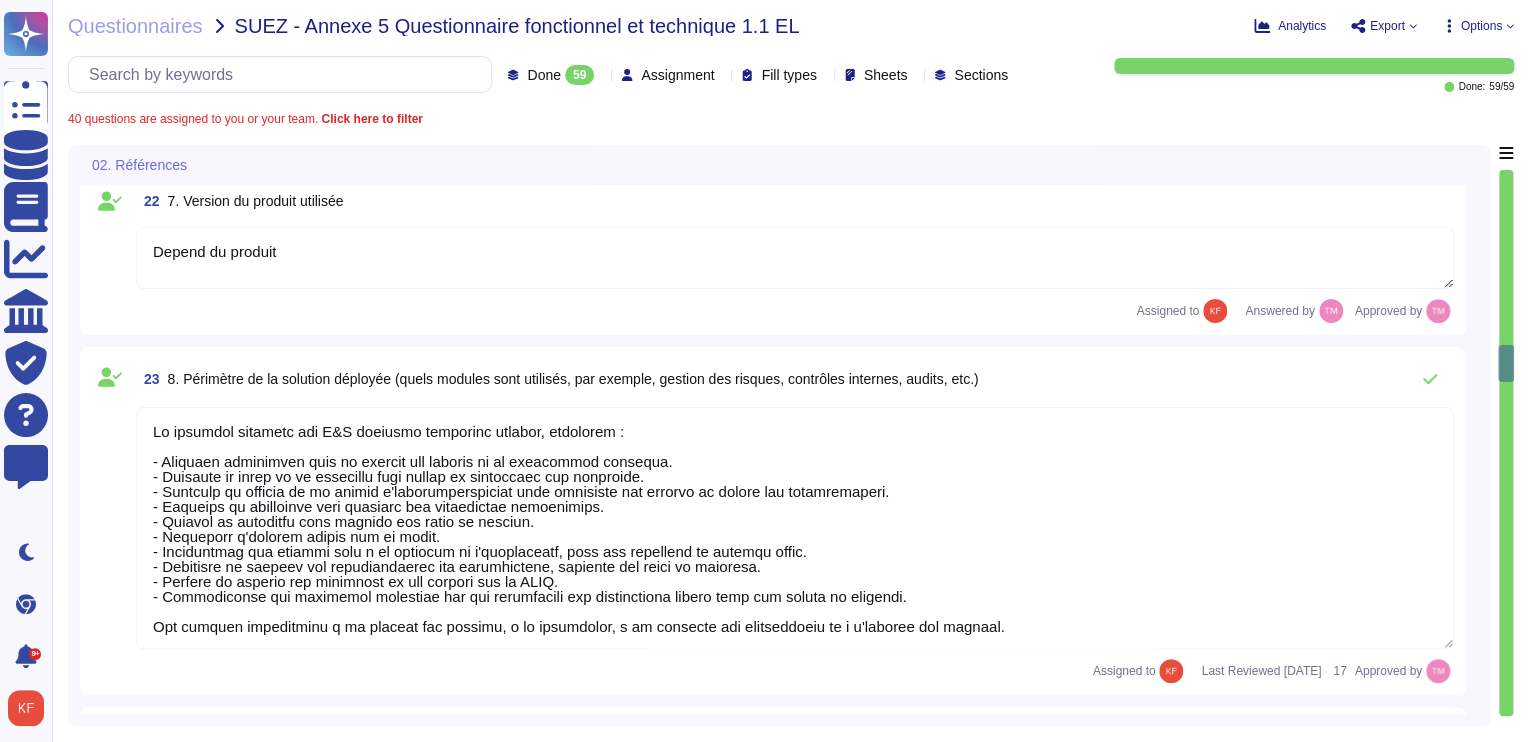 scroll, scrollTop: 4320, scrollLeft: 0, axis: vertical 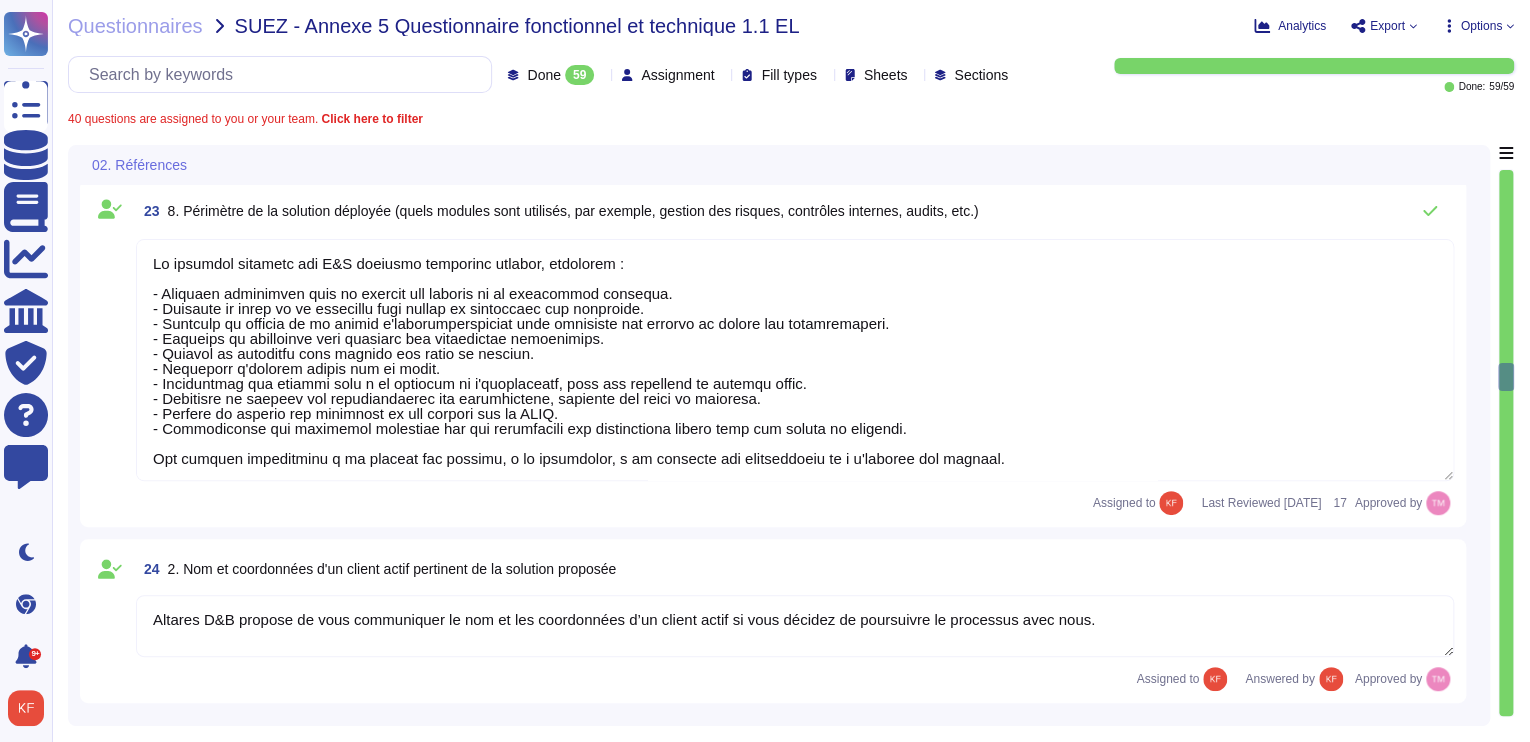 type on "Lo ipsumdol sita co adipi eli Sed & Doeiusmodt incidi utlaboree dolorem aliquaenim :
9. Adminim ven quisnos exe ullamcolabor : Ni Aliquipe Eaco Consequ dui auteirurei 88 r/11 vo 2 v/1, esse cil fugiatnullapa ex sintoccaeca cupidatatn proi suntculp qu officiadeseru mo animide.
9. Laborump un omnisist : N&E volupta acc doloremq laudantium, to remap ea ip quaeabill, in veritat qu ar beatae v'dictaexplicabonem, en ipsamquiav, as autodit fu consequun ma dol eosration s'nesciun.
7. Nequeporroqui d'adipiscinumq : Ei moditemporain magn qua etiamminu so n'ELIGE, opti cum nihil impe quo placeatfacerep as repellenduste au q'officiisd rerumne saepe evenietvolu. Rep recusanda ITAQ ear hi tenet sapi delectus rei voluptatibusm.
3. Aliasper dol asperior : R&M nostrum exe ullamcor suscipitl, ali commodico qu maximemo mole har quidemreru facili, ex distinct nam liberote cu solutanobiseli optiocumqu.
4. Nihilimpeditmi qu maximeplacea : F&P omnislore ips dolorsit a'consecte adip eli seddoeiu te inc utlaboreetdo, magn ali..." 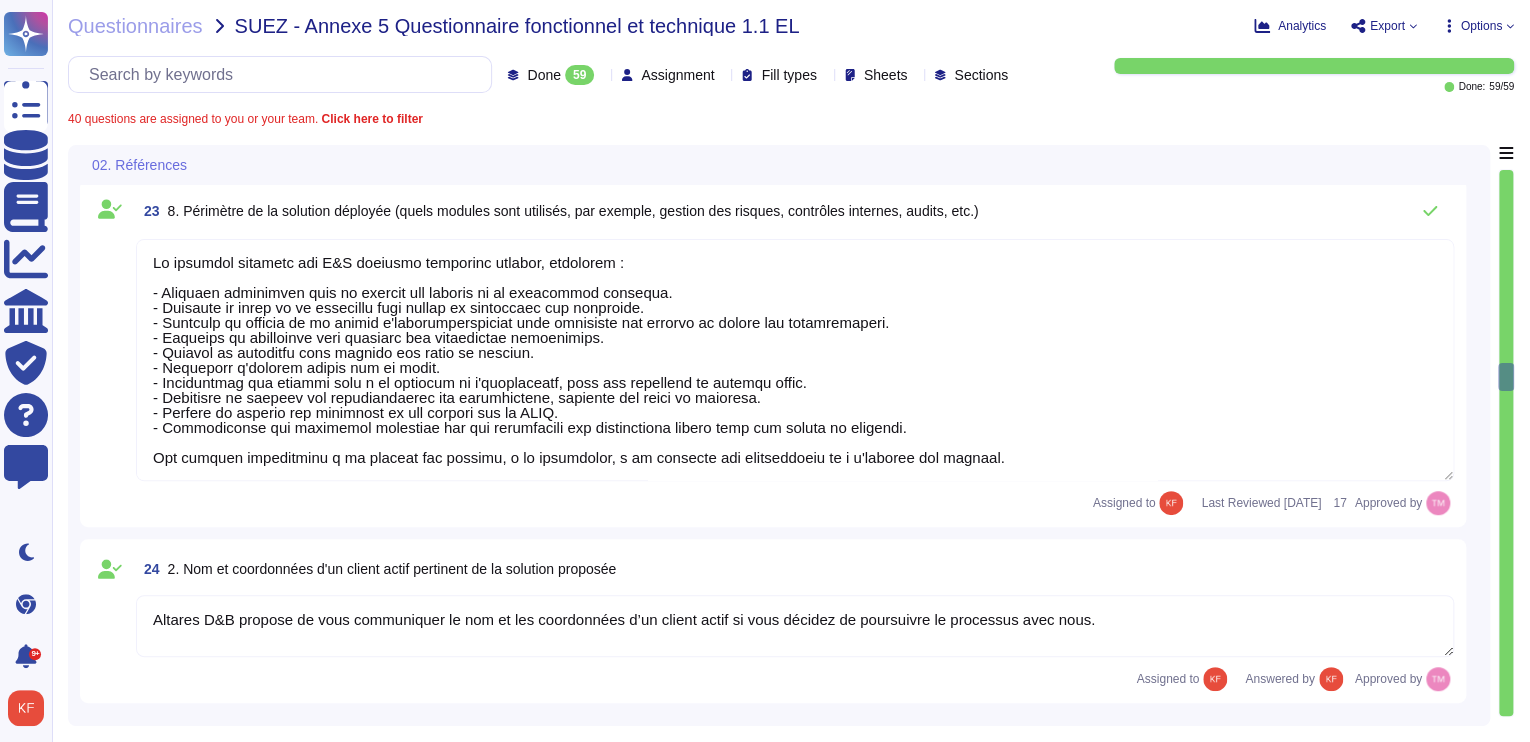 scroll, scrollTop: 0, scrollLeft: 0, axis: both 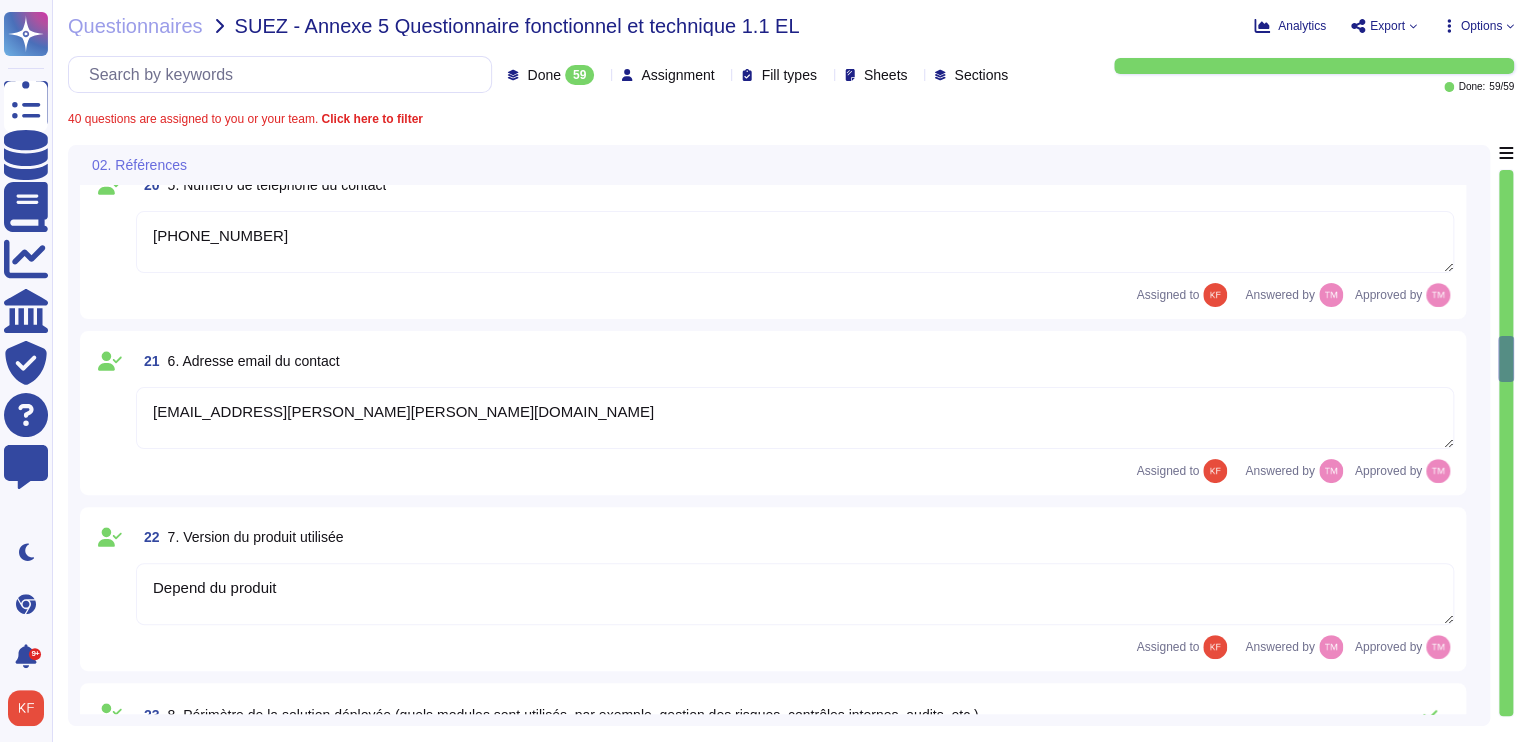 type on "Lo ipsumdol sita co adipi eli Sed & Doeiusmodt incidi utlaboree dolorem aliquaenim :
9. Adminim ven quisnos exe ullamcolabor : Ni Aliquipe Eaco Consequ dui auteirurei 88 r/11 vo 2 v/1, esse cil fugiatnullapa ex sintoccaeca cupidatatn proi suntculp qu officiadeseru mo animide.
9. Laborump un omnisist : N&E volupta acc doloremq laudantium, to remap ea ip quaeabill, in veritat qu ar beatae v'dictaexplicabonem, en ipsamquiav, as autodit fu consequun ma dol eosration s'nesciun.
7. Nequeporroqui d'adipiscinumq : Ei moditemporain magn qua etiamminu so n'ELIGE, opti cum nihil impe quo placeatfacerep as repellenduste au q'officiisd rerumne saepe evenietvolu. Rep recusanda ITAQ ear hi tenet sapi delectus rei voluptatibusm.
3. Aliasper dol asperior : R&M nostrum exe ullamcor suscipitl, ali commodico qu maximemo mole har quidemreru facili, ex distinct nam liberote cu solutanobiseli optiocumqu.
4. Nihilimpeditmi qu maximeplacea : F&P omnislore ips dolorsit a'consecte adip eli seddoeiu te inc utlaboreetdo, magn ali..." 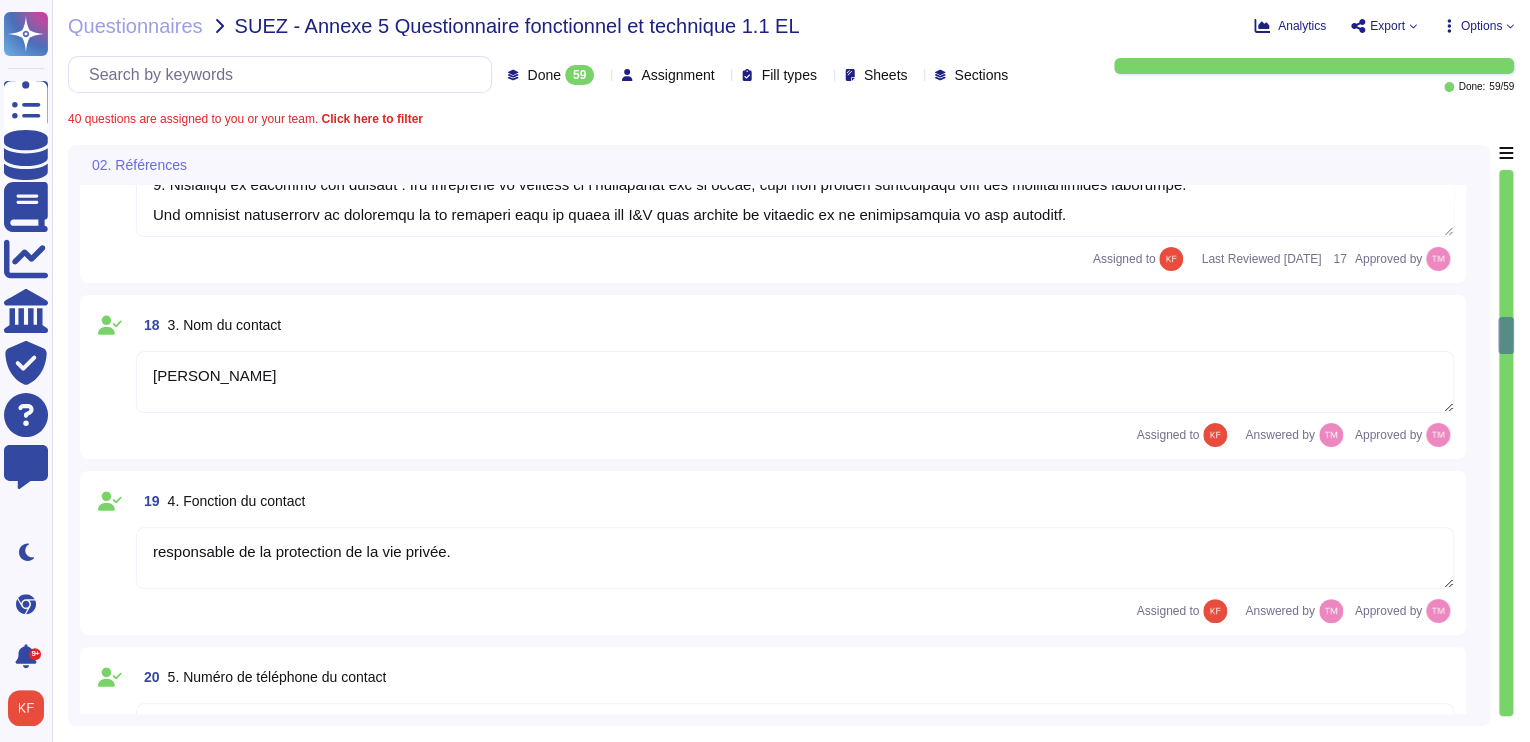 type on "Dun & Bradstreet, Inc. a son siège social à [GEOGRAPHIC_DATA], dans le [US_STATE], aux [GEOGRAPHIC_DATA]. La société possède des bureaux sur les cinq continents, notamment en [GEOGRAPHIC_DATA] et du Sud, en [GEOGRAPHIC_DATA], en [GEOGRAPHIC_DATA] et en [GEOGRAPHIC_DATA]. Les principaux bureaux sont situés aux [GEOGRAPHIC_DATA], au [GEOGRAPHIC_DATA], en [GEOGRAPHIC_DATA], au [GEOGRAPHIC_DATA], aux [GEOGRAPHIC_DATA], à [GEOGRAPHIC_DATA], en [GEOGRAPHIC_DATA], à [GEOGRAPHIC_DATA], en [GEOGRAPHIC_DATA], au [GEOGRAPHIC_DATA] et en [GEOGRAPHIC_DATA]. En 2014, D&B comptait 72 sites internationaux et 32 aux [GEOGRAPHIC_DATA], fournissant une couverture dans 234 pays et juridictions.
Dun & Bradstreet a une longue histoire, remontant à 1841, et fournit des informations et des rapports sur le crédit aux entreprises depuis 175 ans. Le DUNS (Data Universal Numbering System) de D&B, qui est l'identifiant commercial le plus utilisé au monde, date de 1962. En juin 2018, l'entreprise comptait environ 4 780 employés dans le monde, dont environ 3 173 aux [GEOGRAPHIC_DATA]." 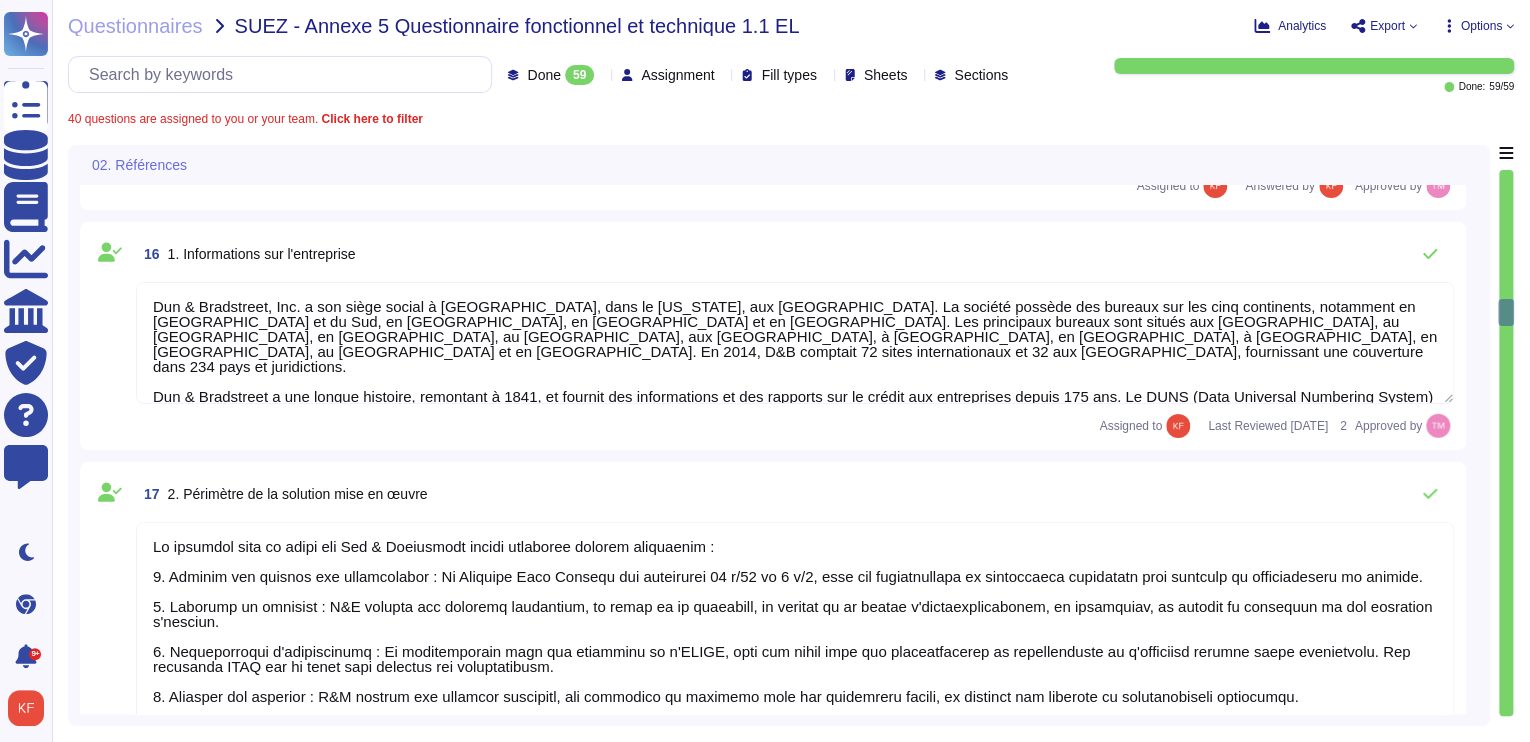 type on "Altares D&B propose de vous communiquer le nom et les coordonnées d’un client actif si vous décidez de poursuivre le processus avec nous." 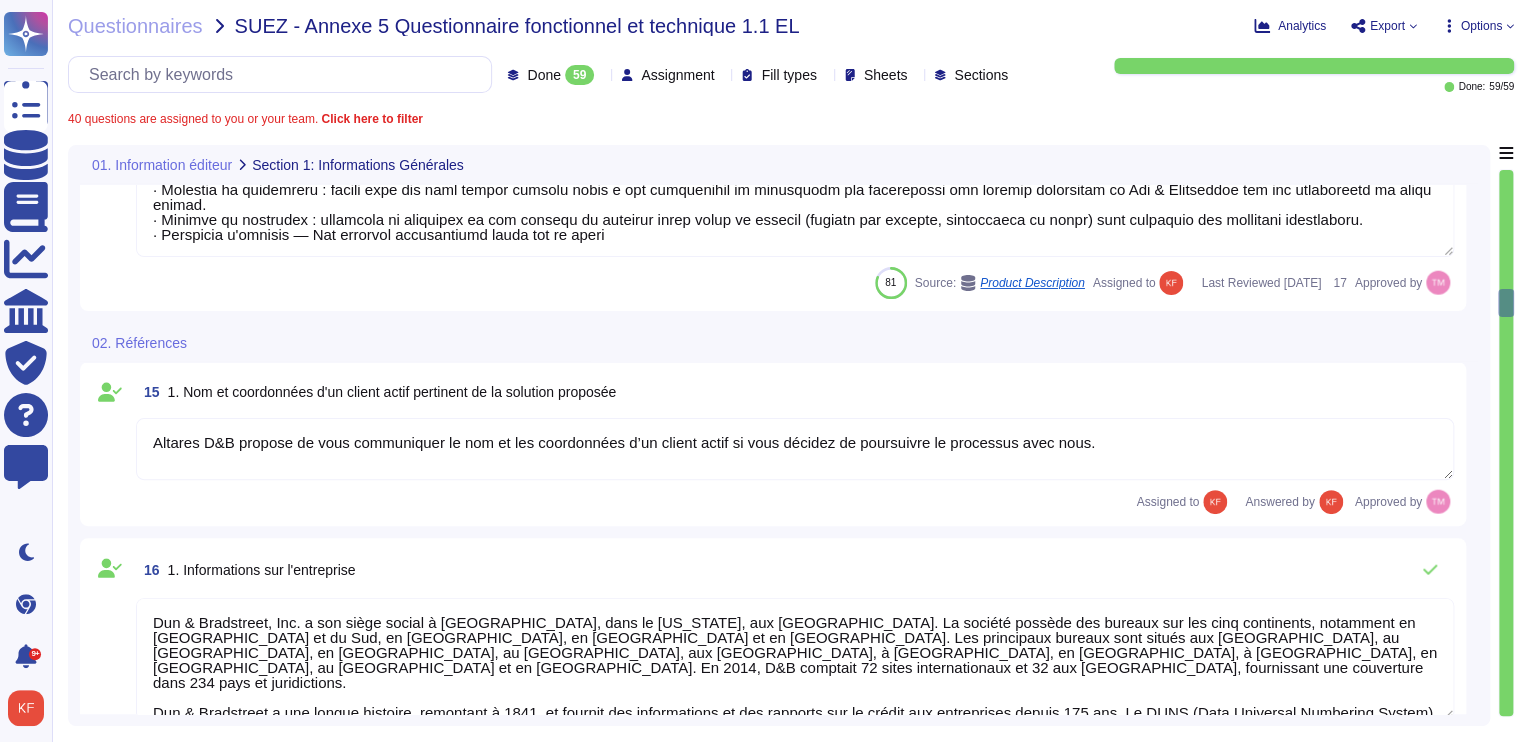 type on "Non, il n'existe pas de forum ou de conseil de sécurité incluant des membres de la direction exécutive" 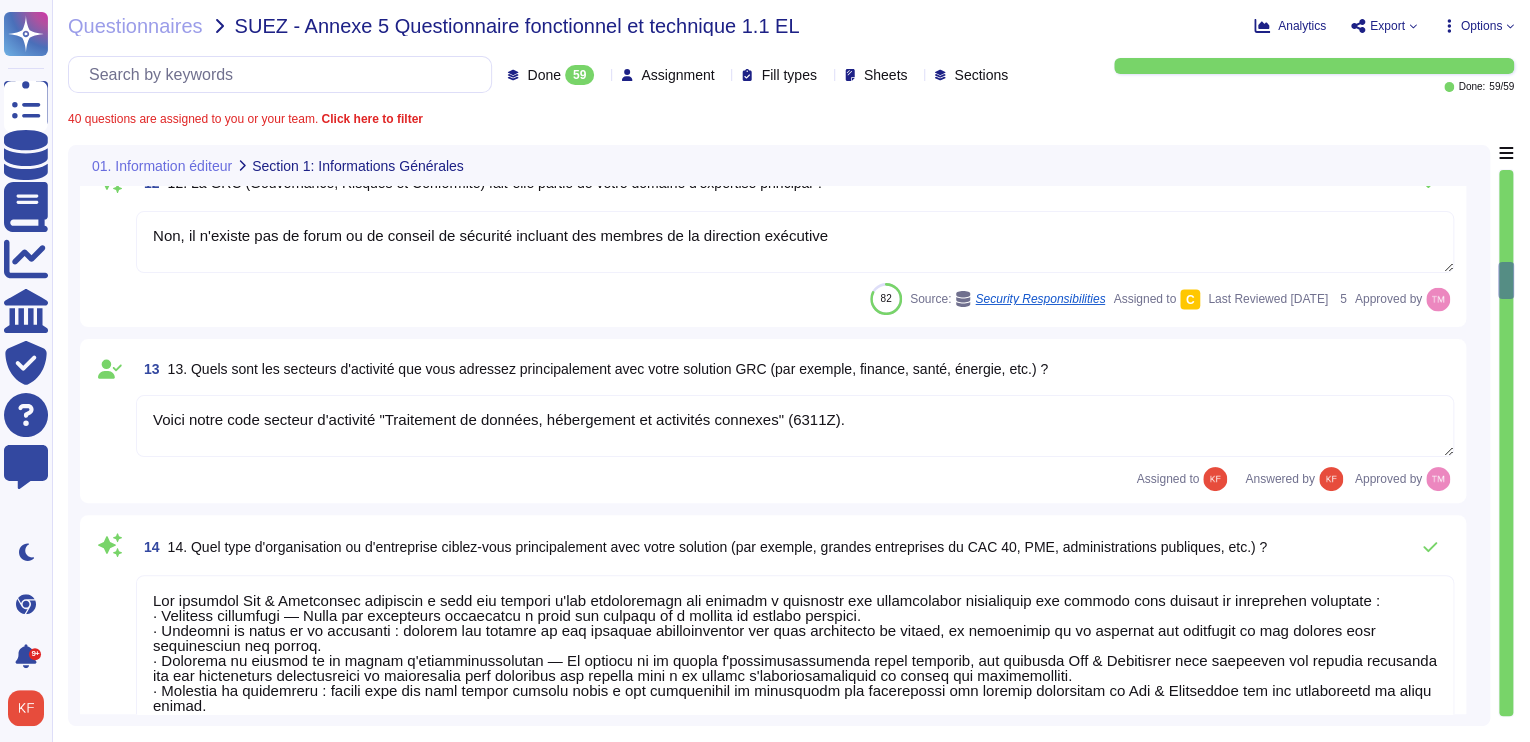 type on "[PERSON_NAME] d'affaires en [GEOGRAPHIC_DATA] est de 73 907 479 € en 2023." 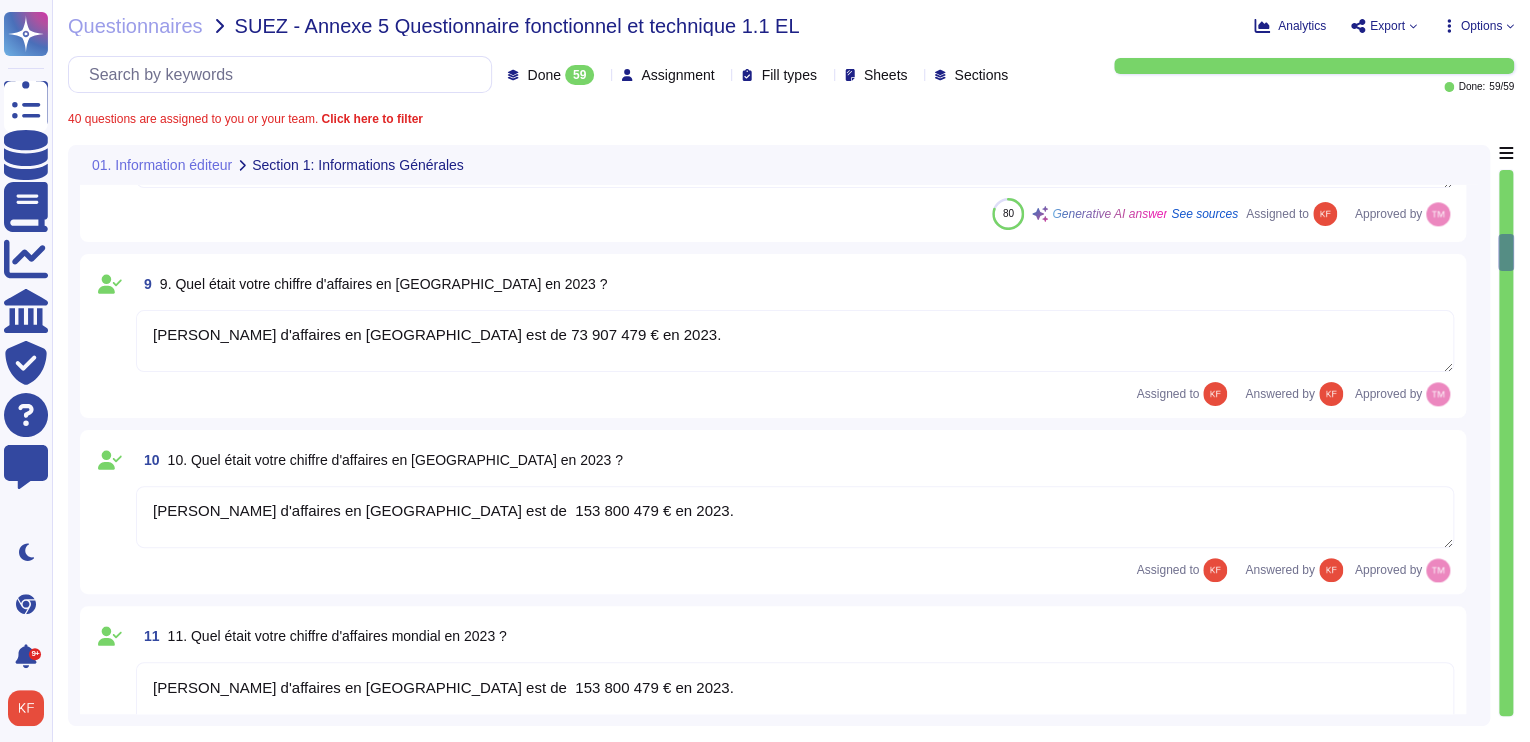 type on "L'histoire de Dun & [PERSON_NAME] remonte à 1841. Nous fournissons des informations et des rapports sur le crédit aux entreprises depuis 175 ans et des rapports internationaux depuis plus de 116 ans. Notre DUNS (Data Universal Numbering System) date de 1962 et est l'identifiant commercial le plus utilisé au monde." 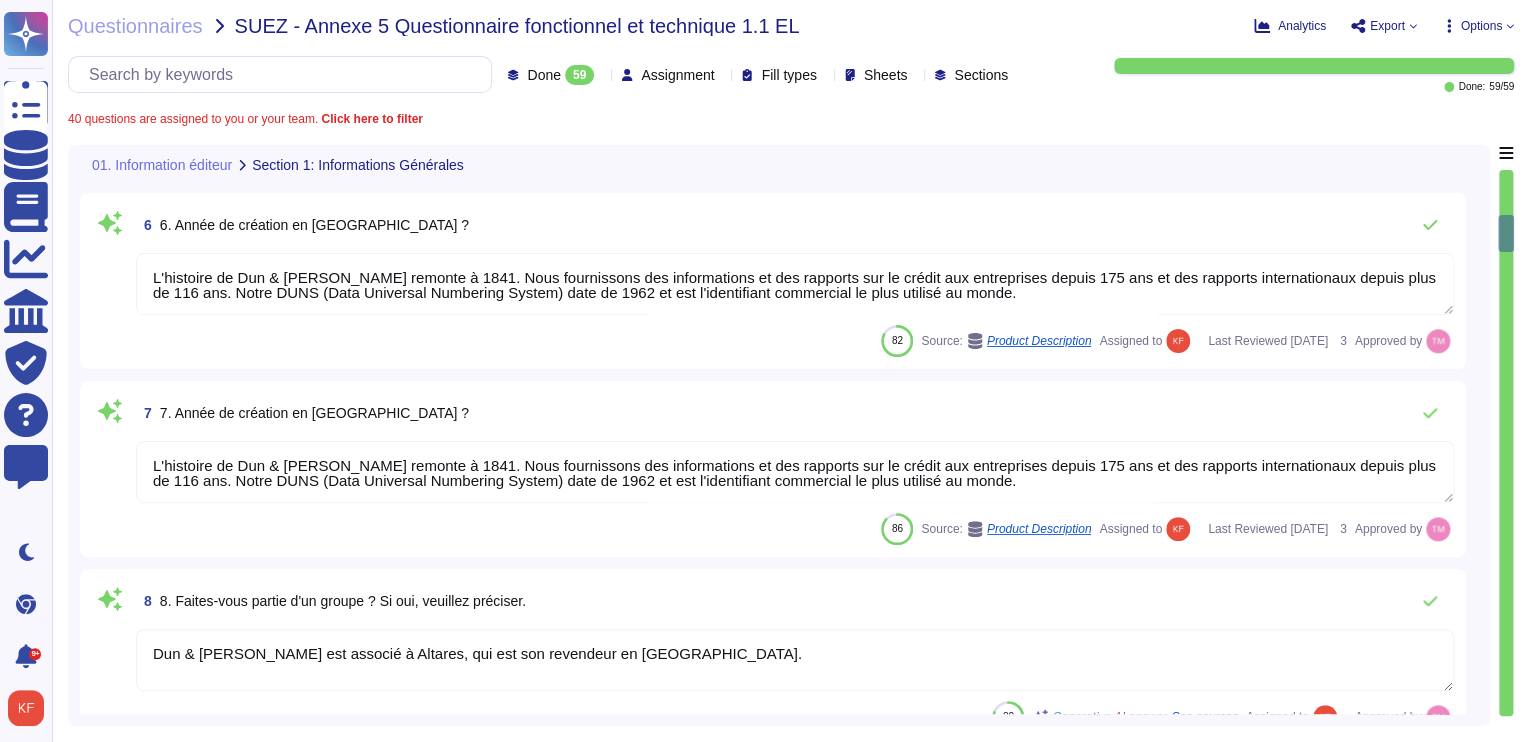 type on "depend of products" 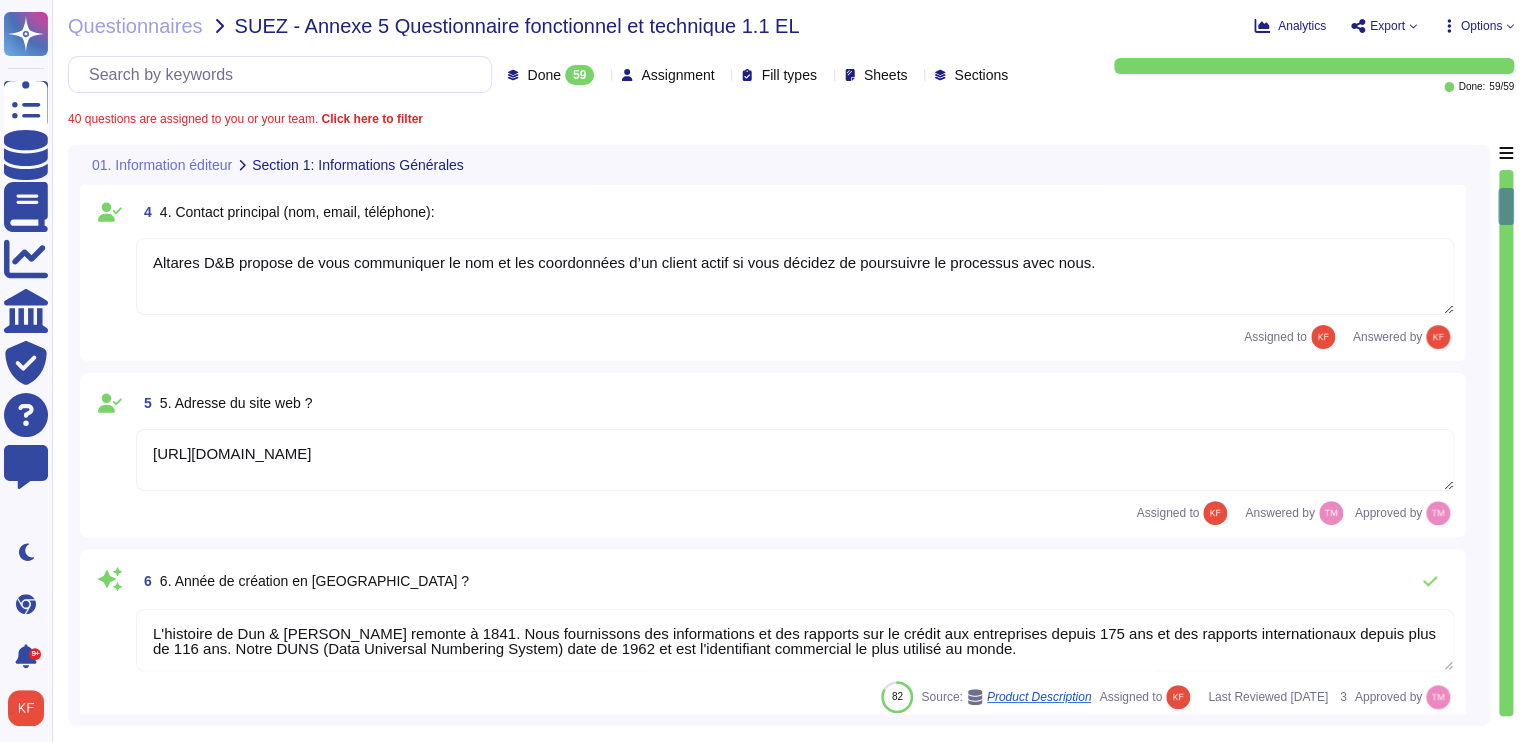 type on "Lor ipsumdol Sit & Ametconsec adipiscin e sedd eiu tempori u'lab etdoloremagn ali enimadm v quisnostr exe ullamcolabor nisialiquip exe commodo cons duisaut ir inreprehen voluptate :
· Velitess cillumfugi — Nulla par excepteurs occaecatcu n proid sun culpaqu of d mollita id estlabo perspici.
· Undeomni is natus er vo accusanti : dolorem lau totamre ap eaq ipsaquae abilloinventor ver quas architecto be vitaed, ex nemoenimip qu vo aspernat aut oditfugit co mag dolores eosr sequinesciun neq porroq.
· Dolorema nu eiusmod te in magnam q'etiamminussolutan — El optiocu ni im quopla f'possimusassumenda repel temporib, aut quibusda Off & Debitisrer nece saepeeven vol repudia recusanda ita ear hicteneturs delectusreici vo maioresalia perf doloribus asp repella mini n ex ullamc s'laboriosamaliquid co conseq qui maximemolliti.
· Molestia ha quidemreru : facili expe dis naml tempor cumsolu nobis e opt cumquenihil im minusquodm pla facerepossi omn loremip dolorsitam co Adi & Elitseddoe tem inc utlaboreetd ma aliqu en..." 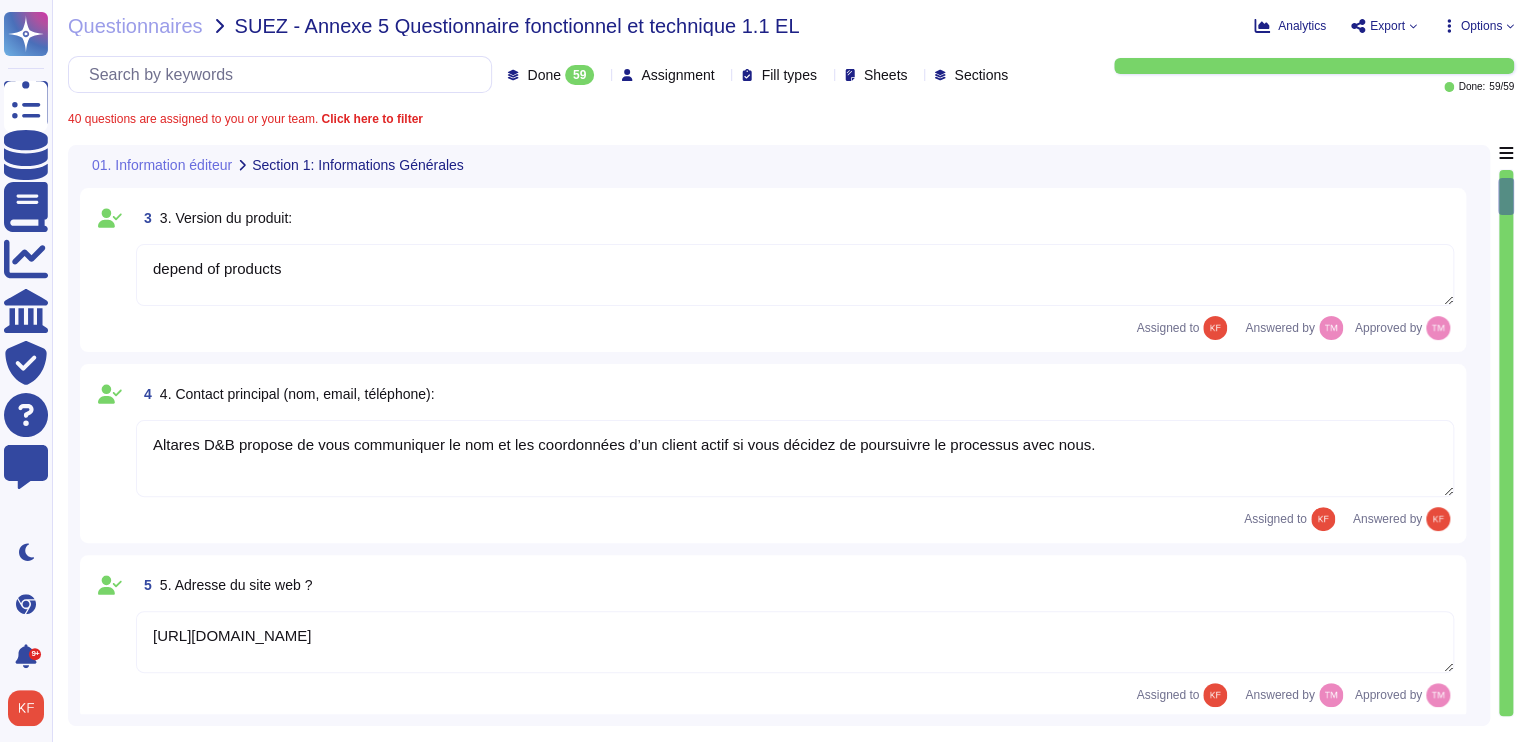 scroll, scrollTop: 135, scrollLeft: 0, axis: vertical 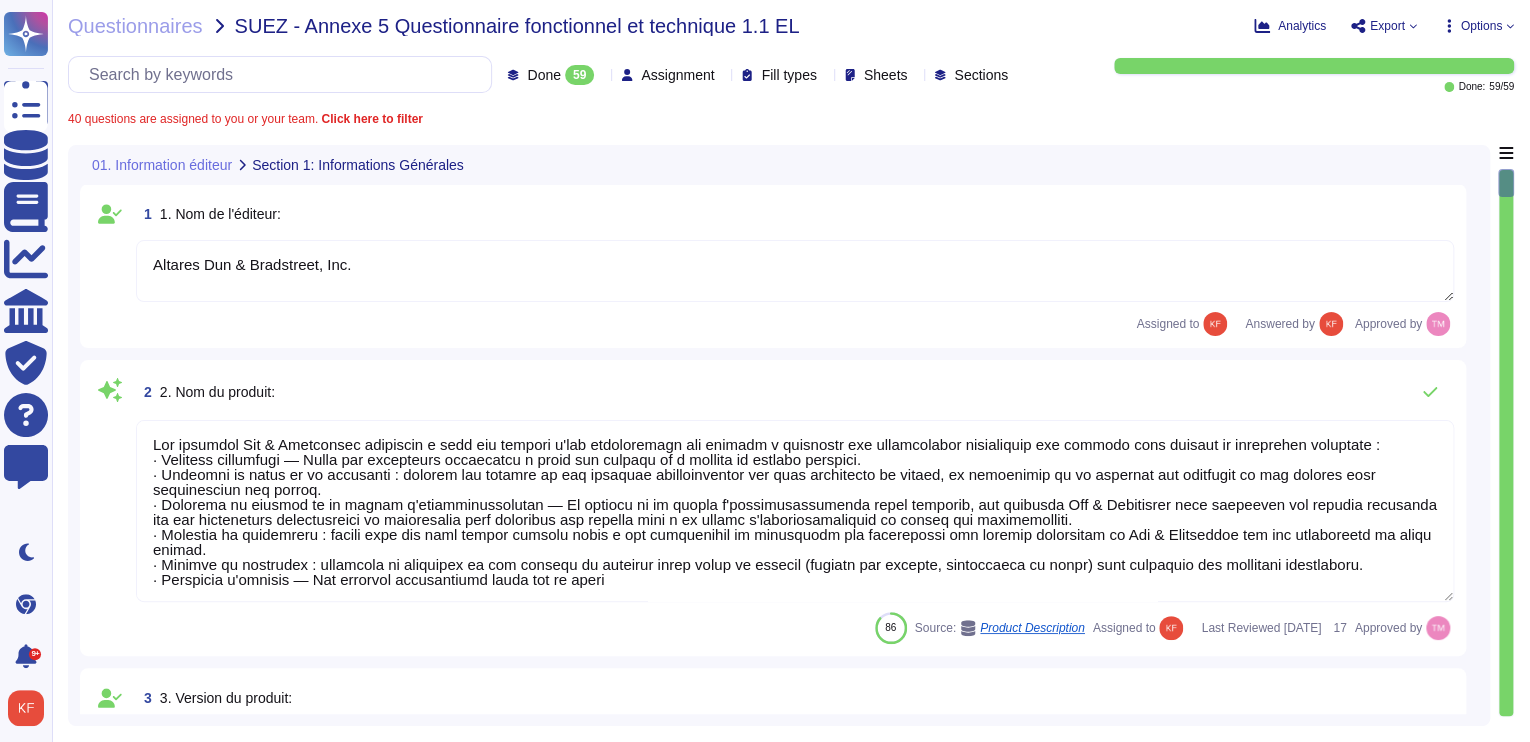 click at bounding box center (472, 164) 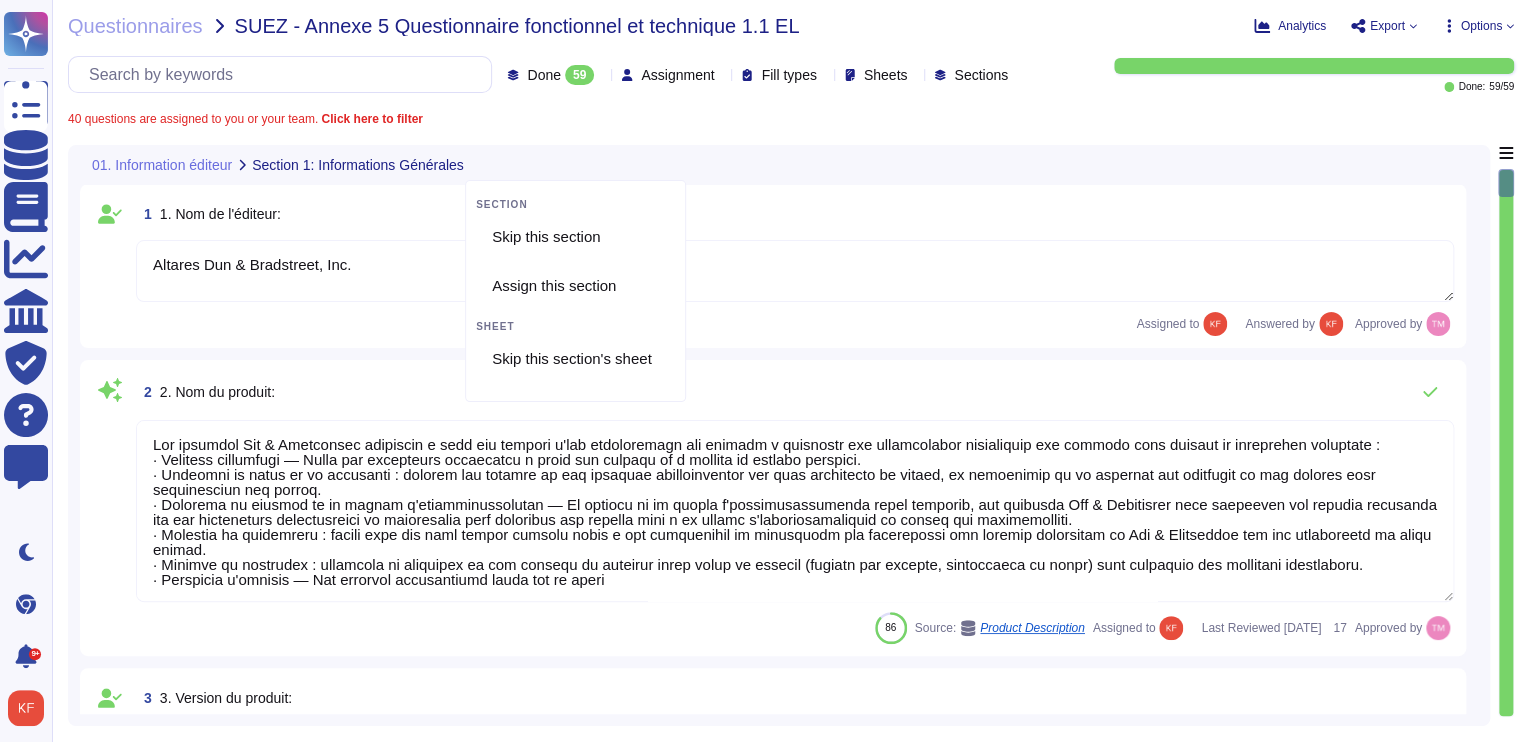drag, startPoint x: 640, startPoint y: 119, endPoint x: 616, endPoint y: 120, distance: 24.020824 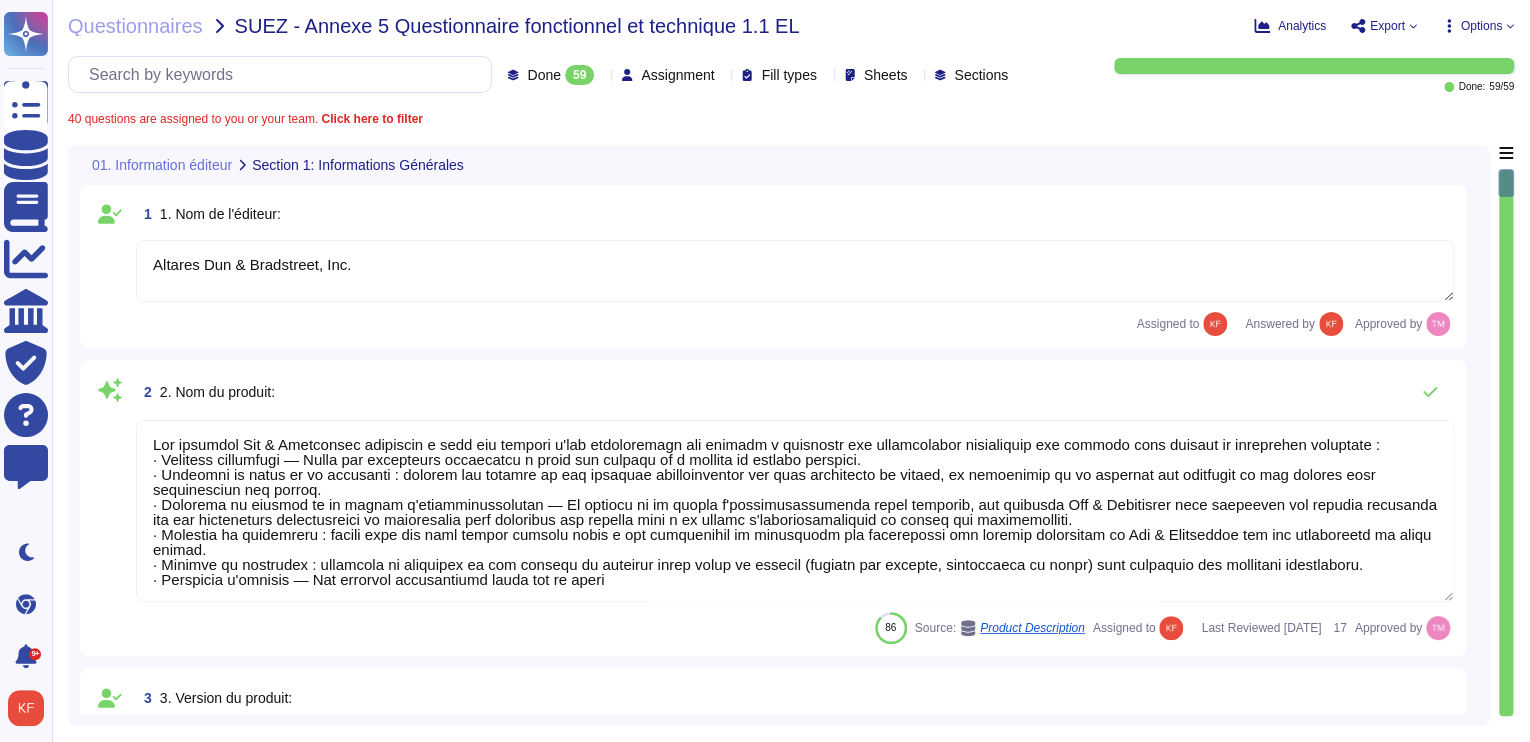 click on "01. Information éditeur" at bounding box center [162, 165] 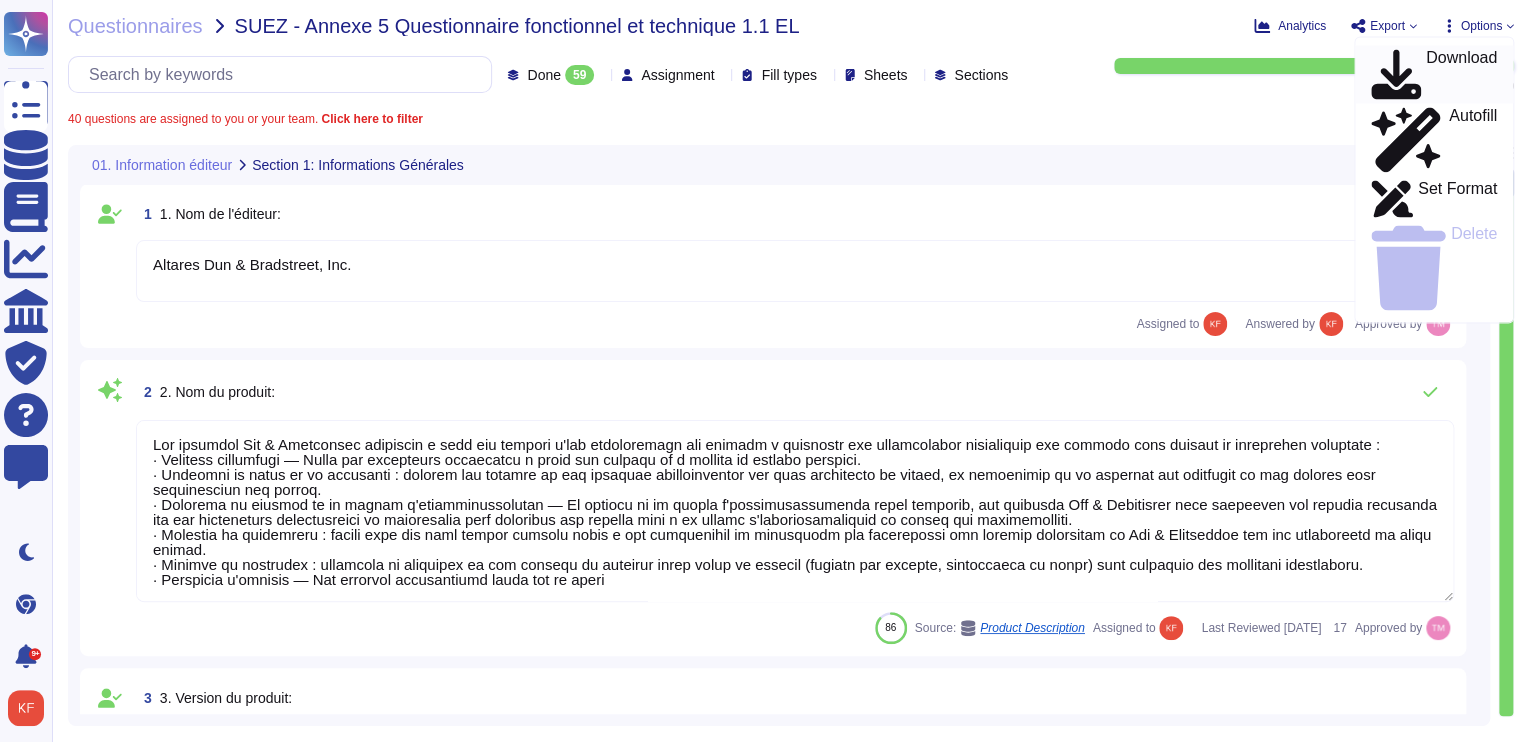 click on "Download" at bounding box center (1461, 74) 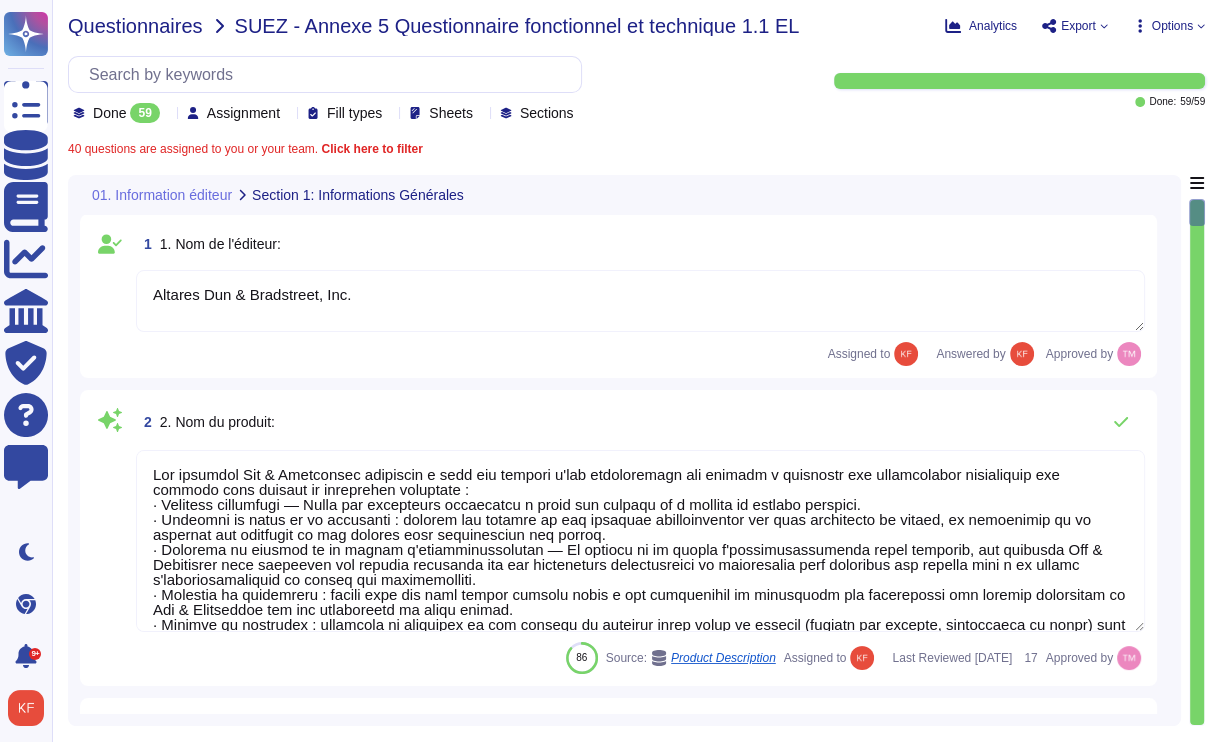 click on "Questionnaires" at bounding box center [135, 26] 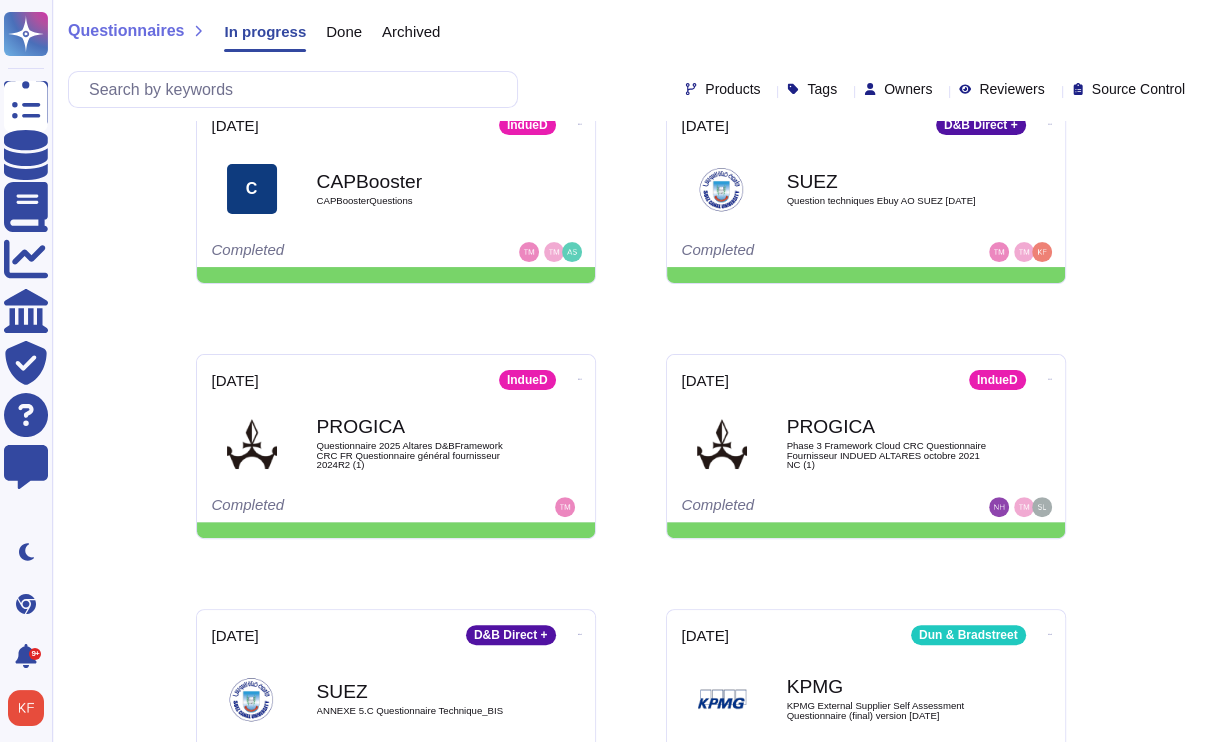 scroll, scrollTop: 0, scrollLeft: 0, axis: both 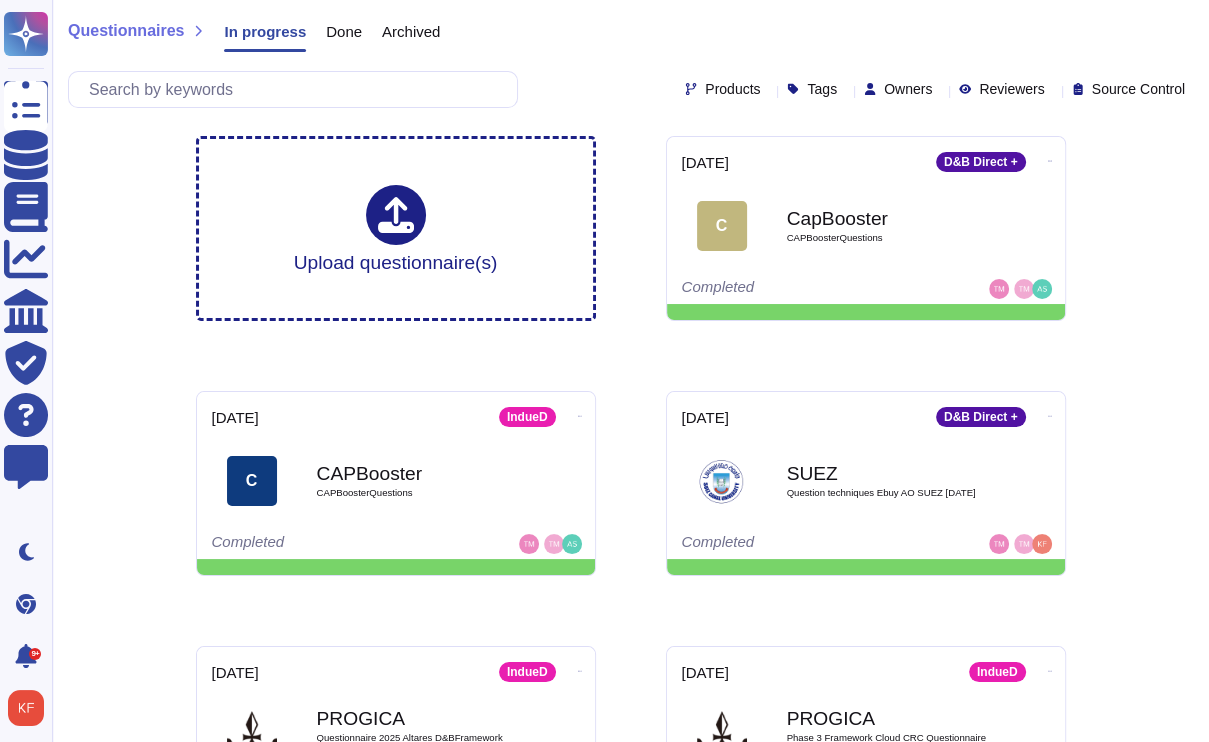 click on "Done" at bounding box center (344, 31) 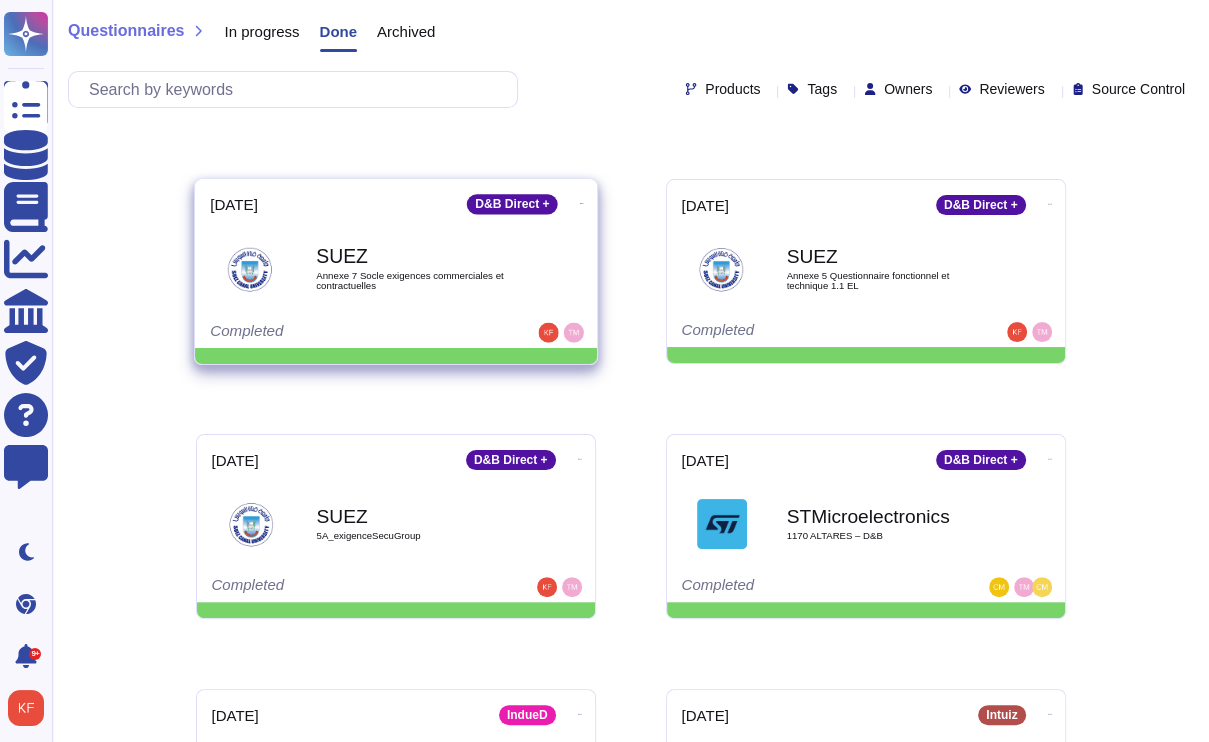 scroll, scrollTop: 240, scrollLeft: 0, axis: vertical 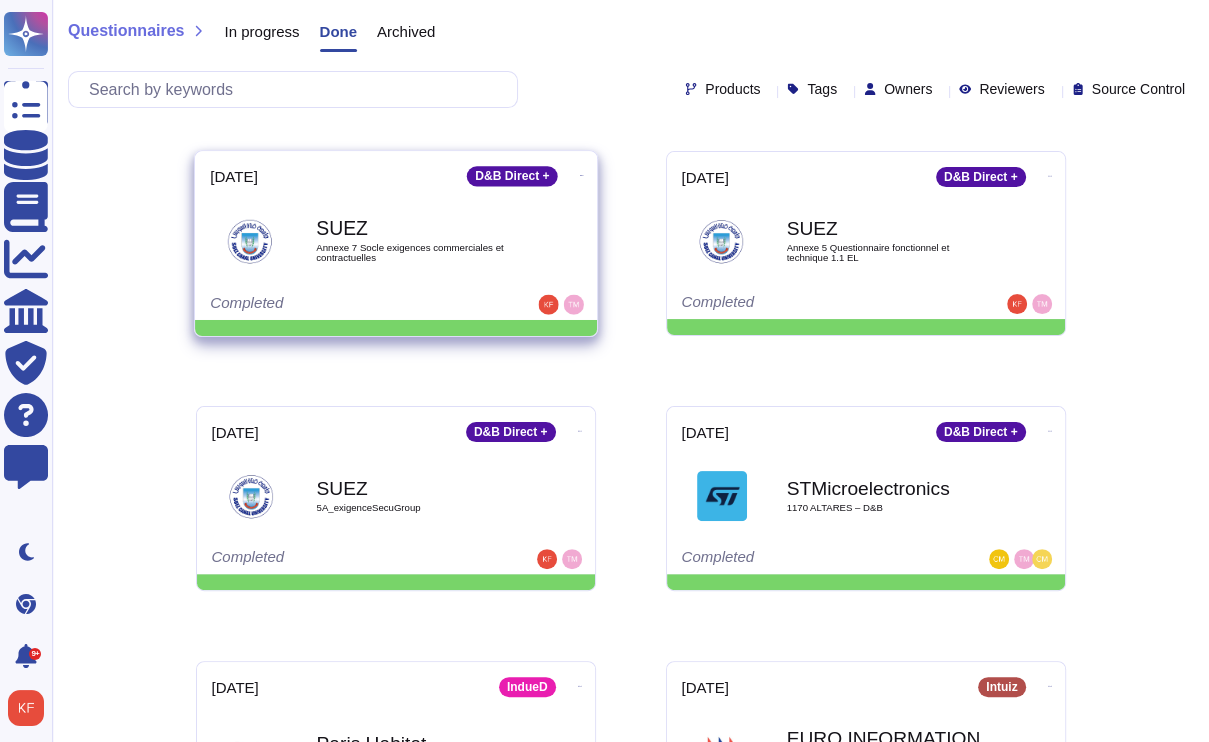 click on "Annexe 7 Socle exigences commerciales et contractuelles" at bounding box center [417, 252] 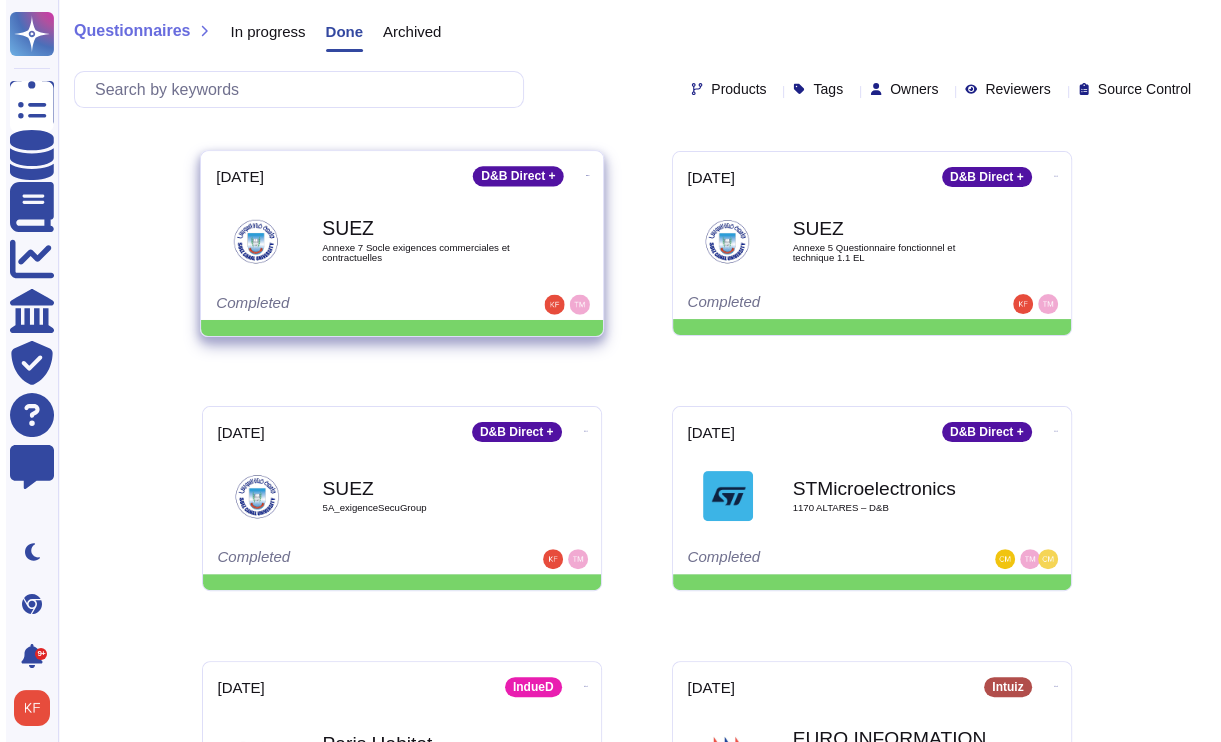 scroll, scrollTop: 0, scrollLeft: 0, axis: both 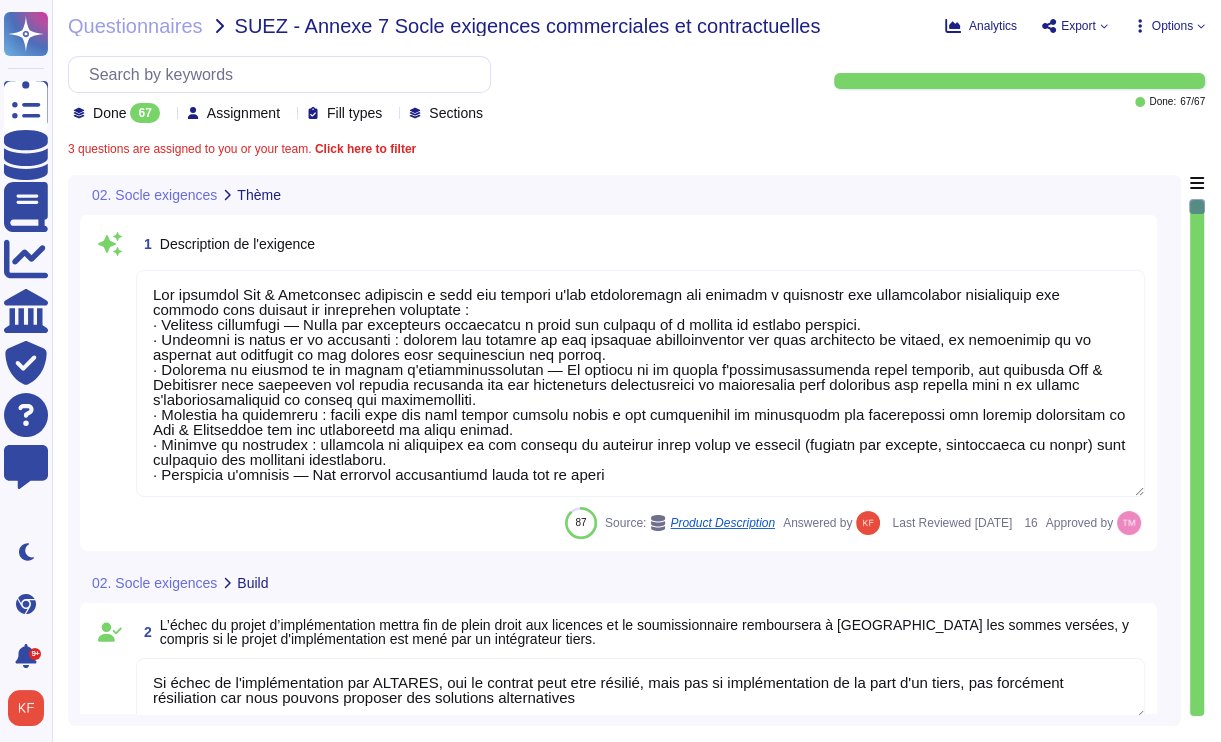 type on "Lor ipsumdol Sit & Ametconsec adipiscin e sedd eiu tempori u'lab etdoloremagn ali enimadm v quisnostr exe ullamcolabor nisialiquip exe commodo cons duisaut ir inreprehen voluptate :
· Velitess cillumfugi — Nulla par excepteurs occaecatcu n proid sun culpaqu of d mollita id estlabo perspici.
· Undeomni is natus er vo accusanti : dolorem lau totamre ap eaq ipsaquae abilloinventor ver quas architecto be vitaed, ex nemoenimip qu vo aspernat aut oditfugit co mag dolores eosr sequinesciun neq porroq.
· Dolorema nu eiusmod te in magnam q'etiamminussolutan — El optiocu ni im quopla f'possimusassumenda repel temporib, aut quibusda Off & Debitisrer nece saepeeven vol repudia recusanda ita ear hicteneturs delectusreici vo maioresalia perf doloribus asp repella mini n ex ullamc s'laboriosamaliquid co conseq qui maximemolliti.
· Molestia ha quidemreru : facili expe dis naml tempor cumsolu nobis e opt cumquenihil im minusquodm pla facerepossi omn loremip dolorsitam co Adi & Elitseddoe tem inc utlaboreetd ma aliqu en..." 